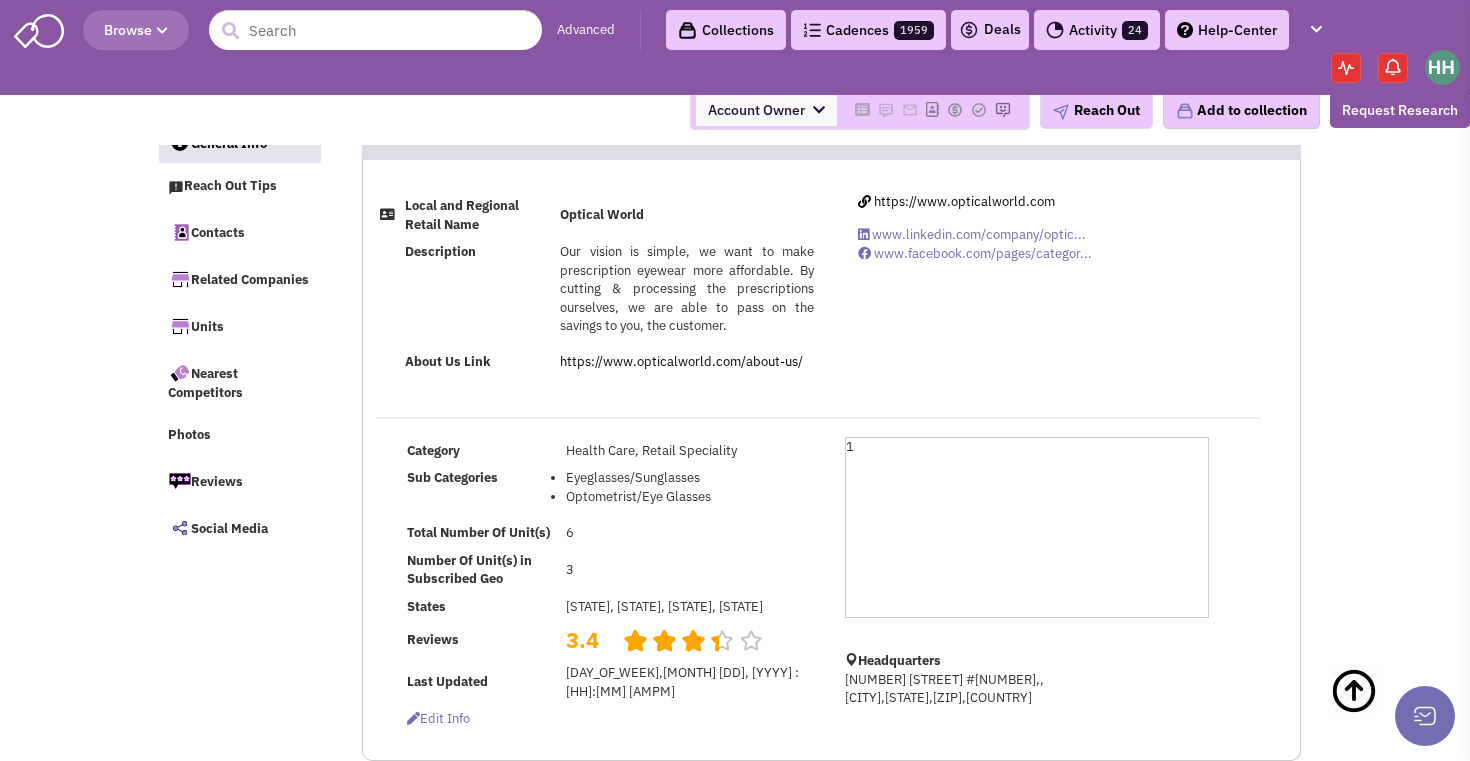 select 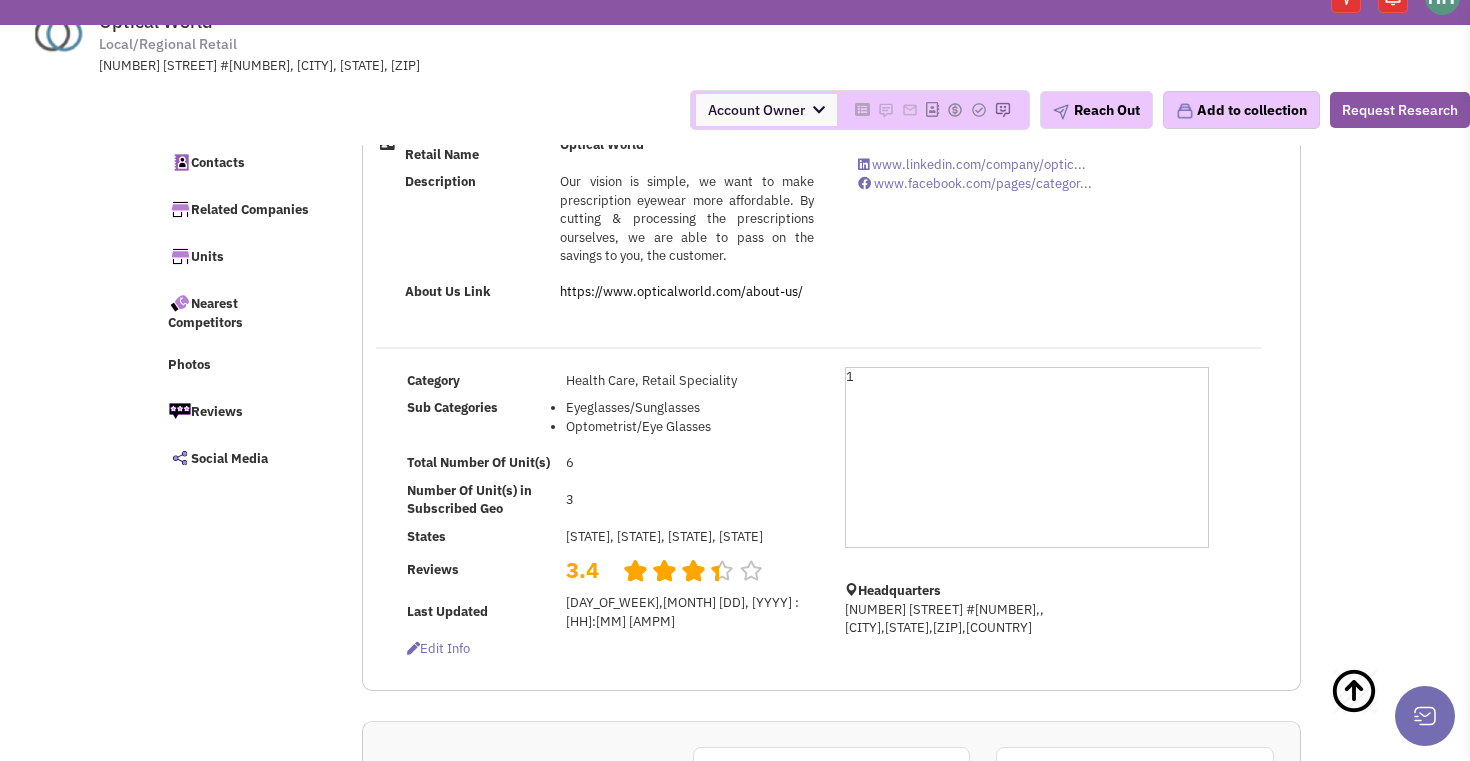 scroll, scrollTop: 0, scrollLeft: 0, axis: both 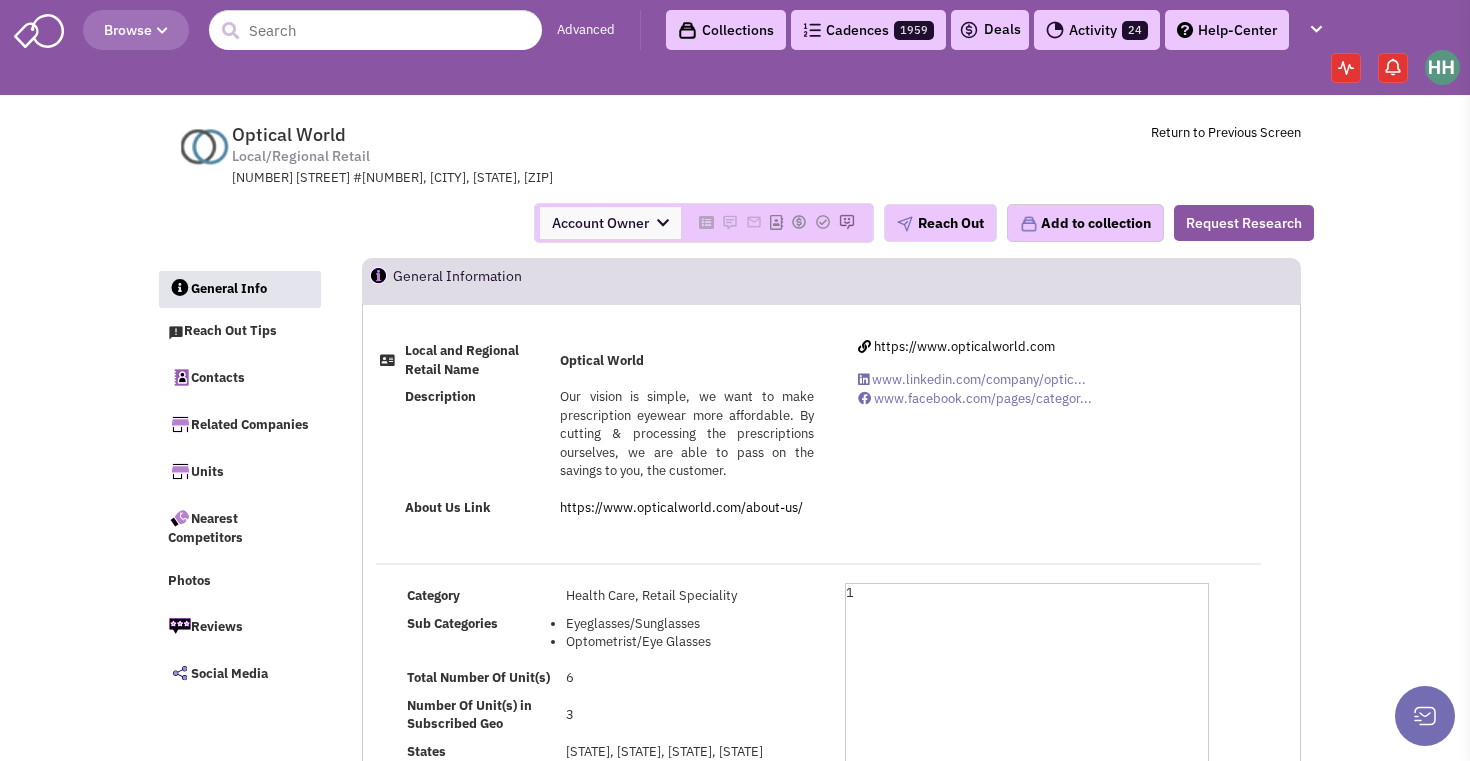click at bounding box center [162, 31] 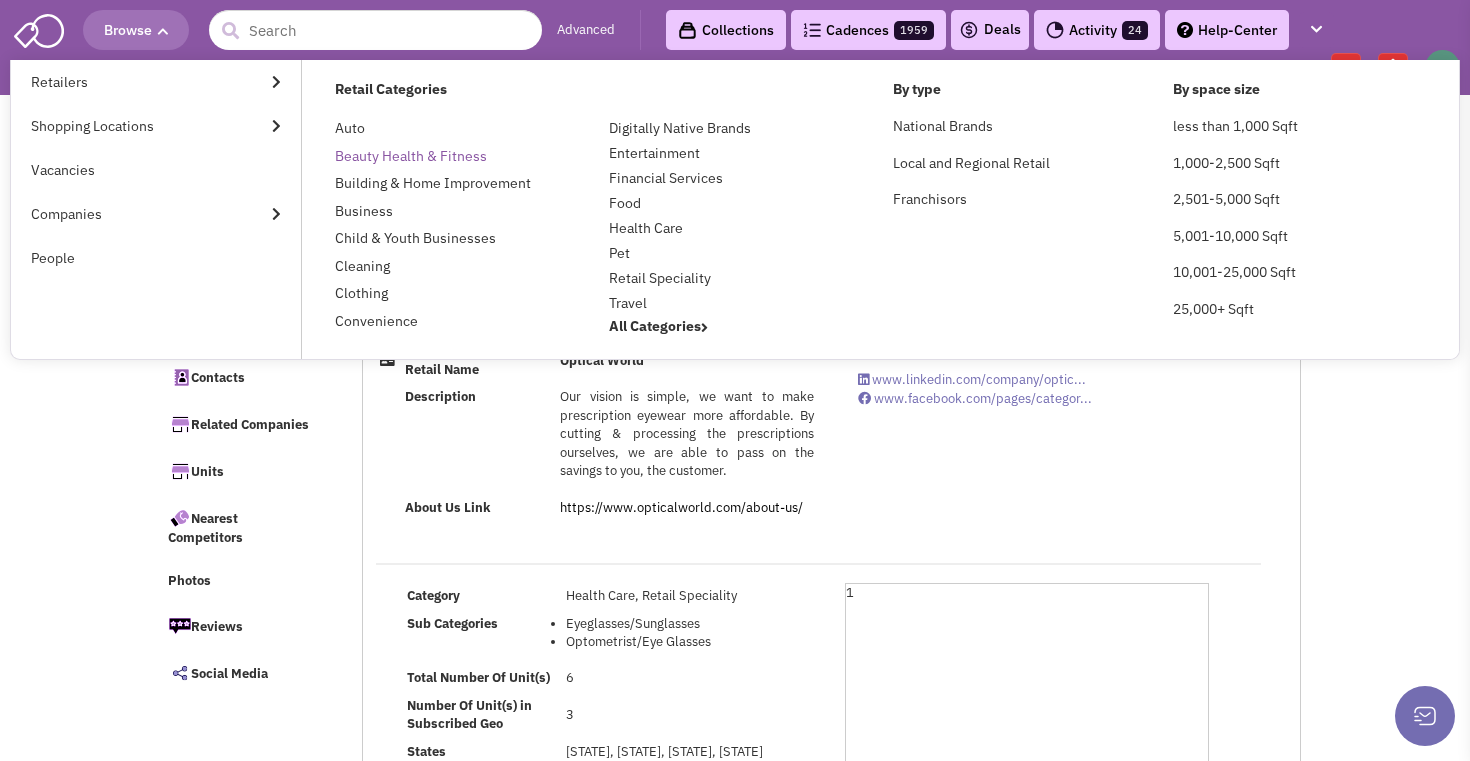click on "Beauty Health & Fitness" at bounding box center (411, 156) 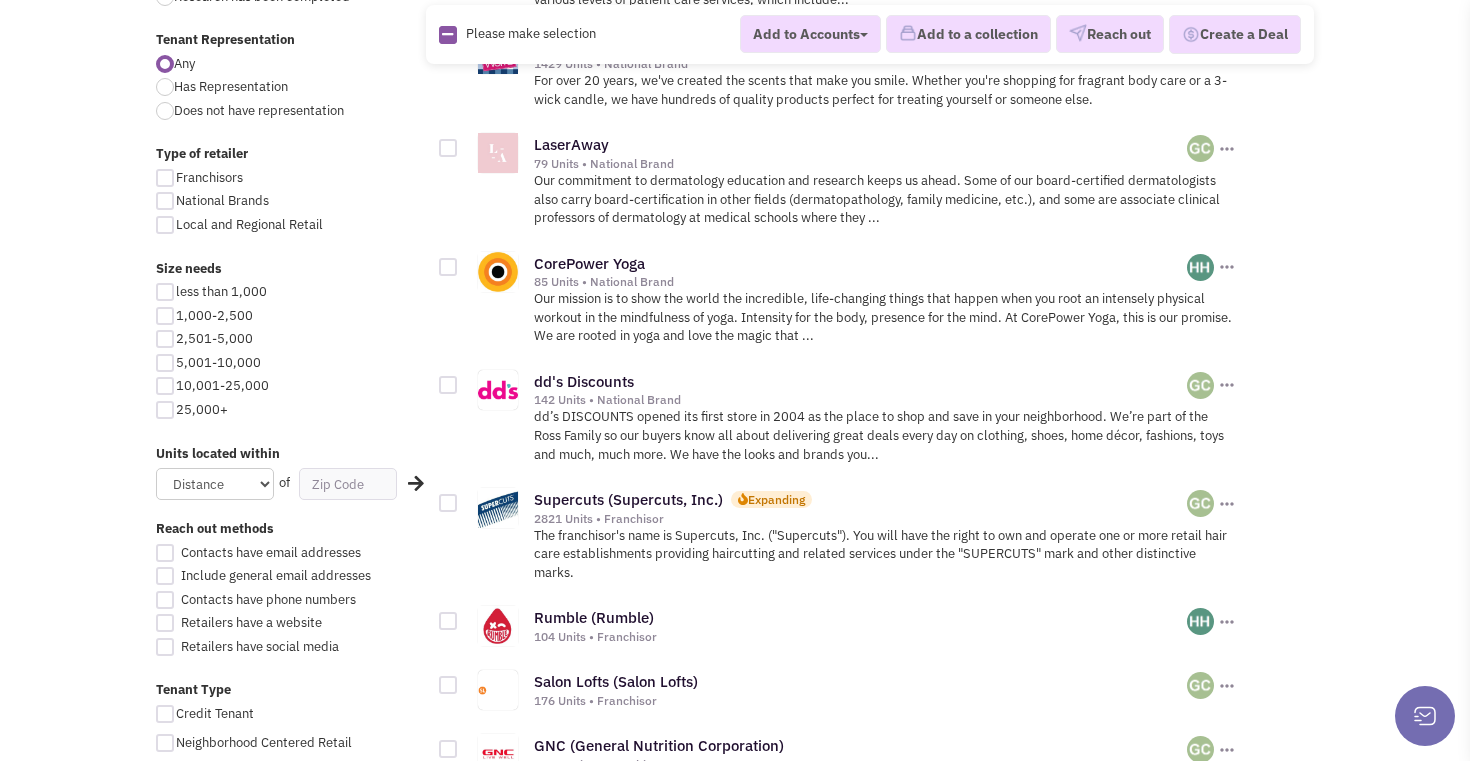 scroll, scrollTop: 930, scrollLeft: 0, axis: vertical 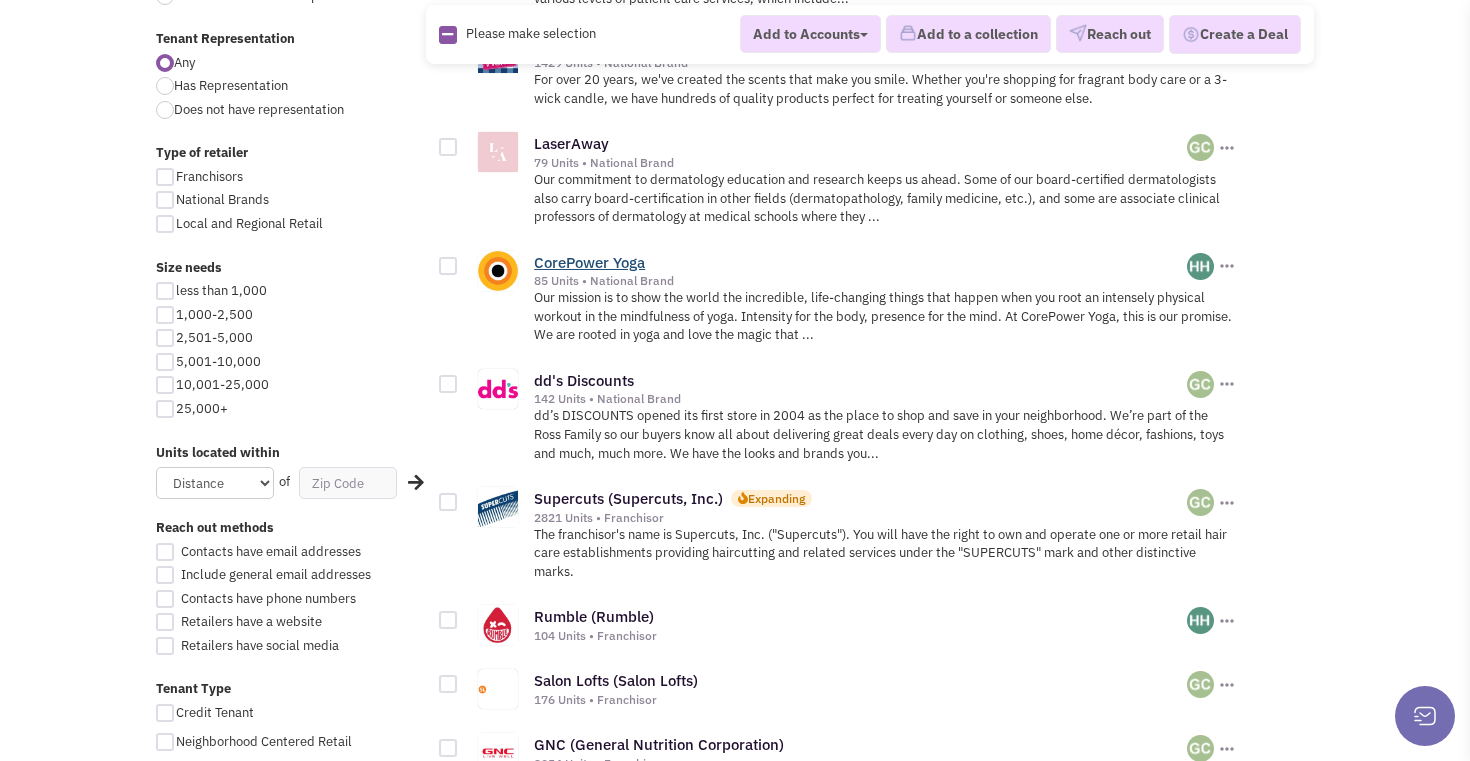 click on "CorePower Yoga" at bounding box center (589, 262) 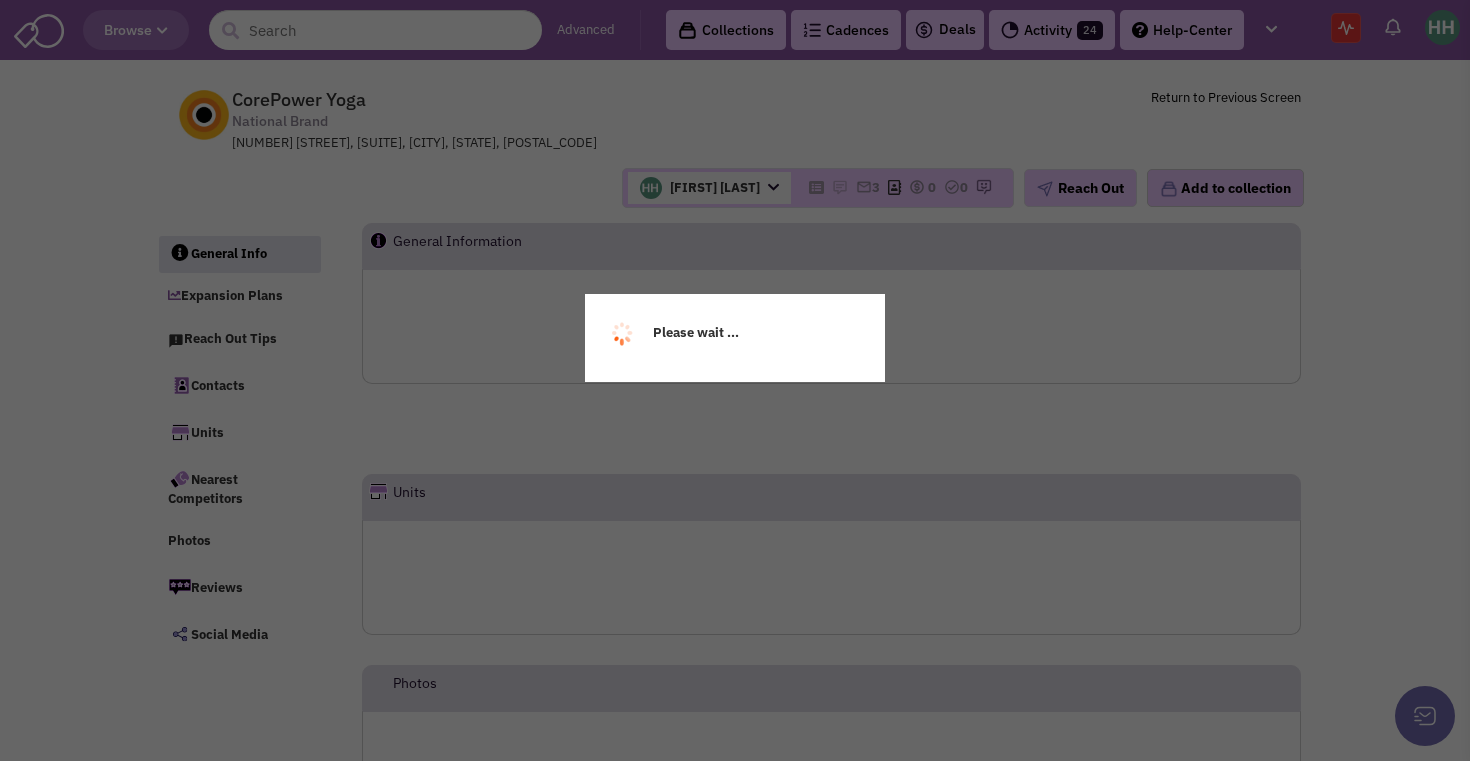scroll, scrollTop: 0, scrollLeft: 0, axis: both 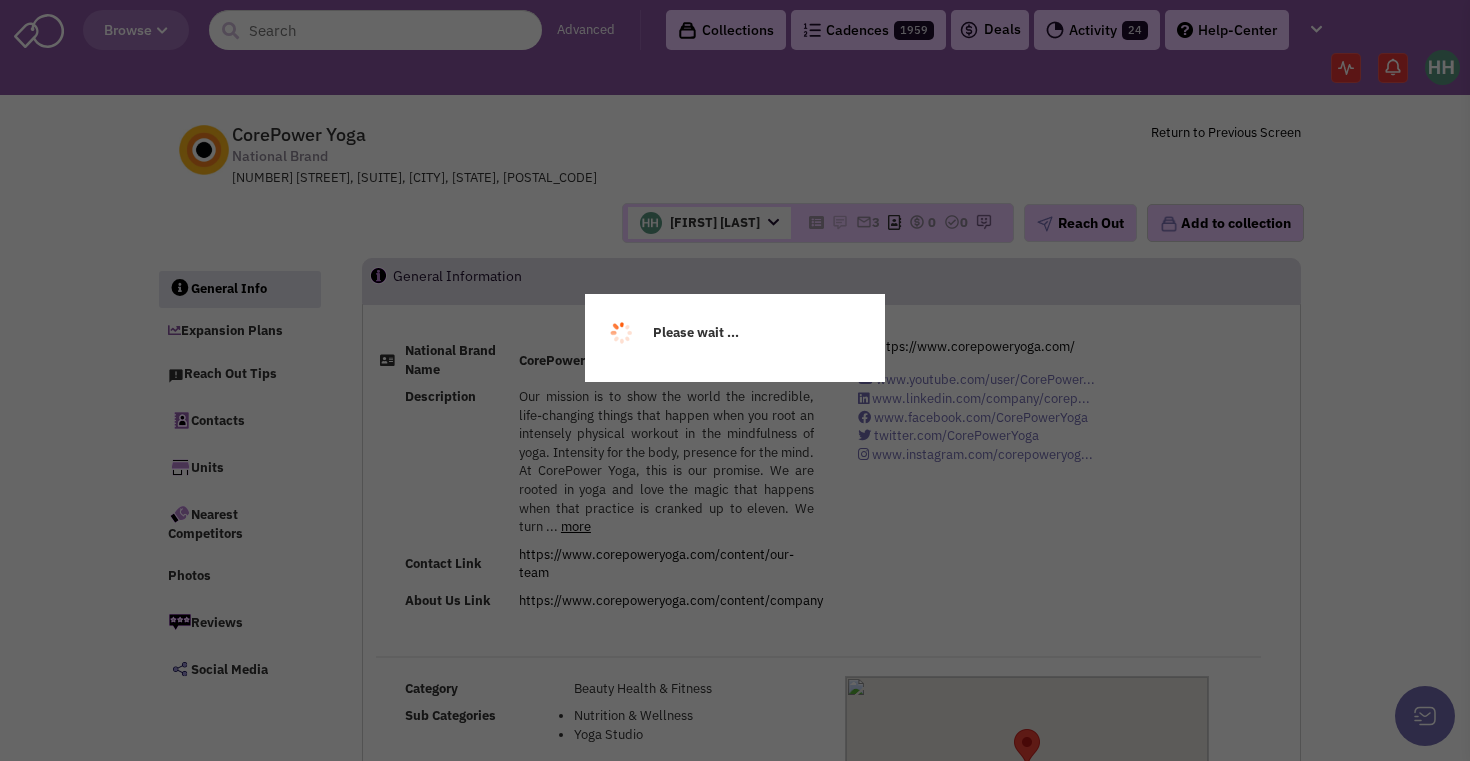 select 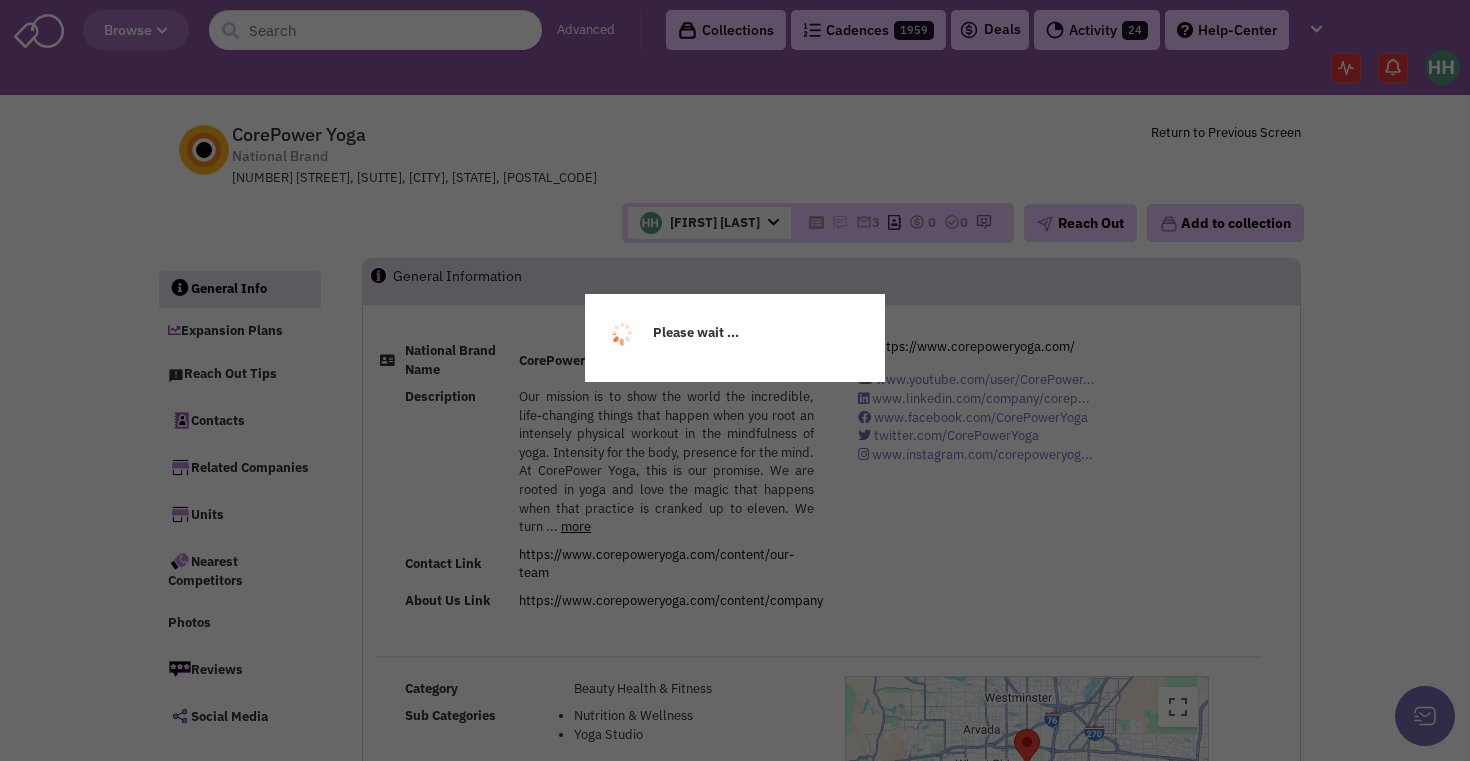 select 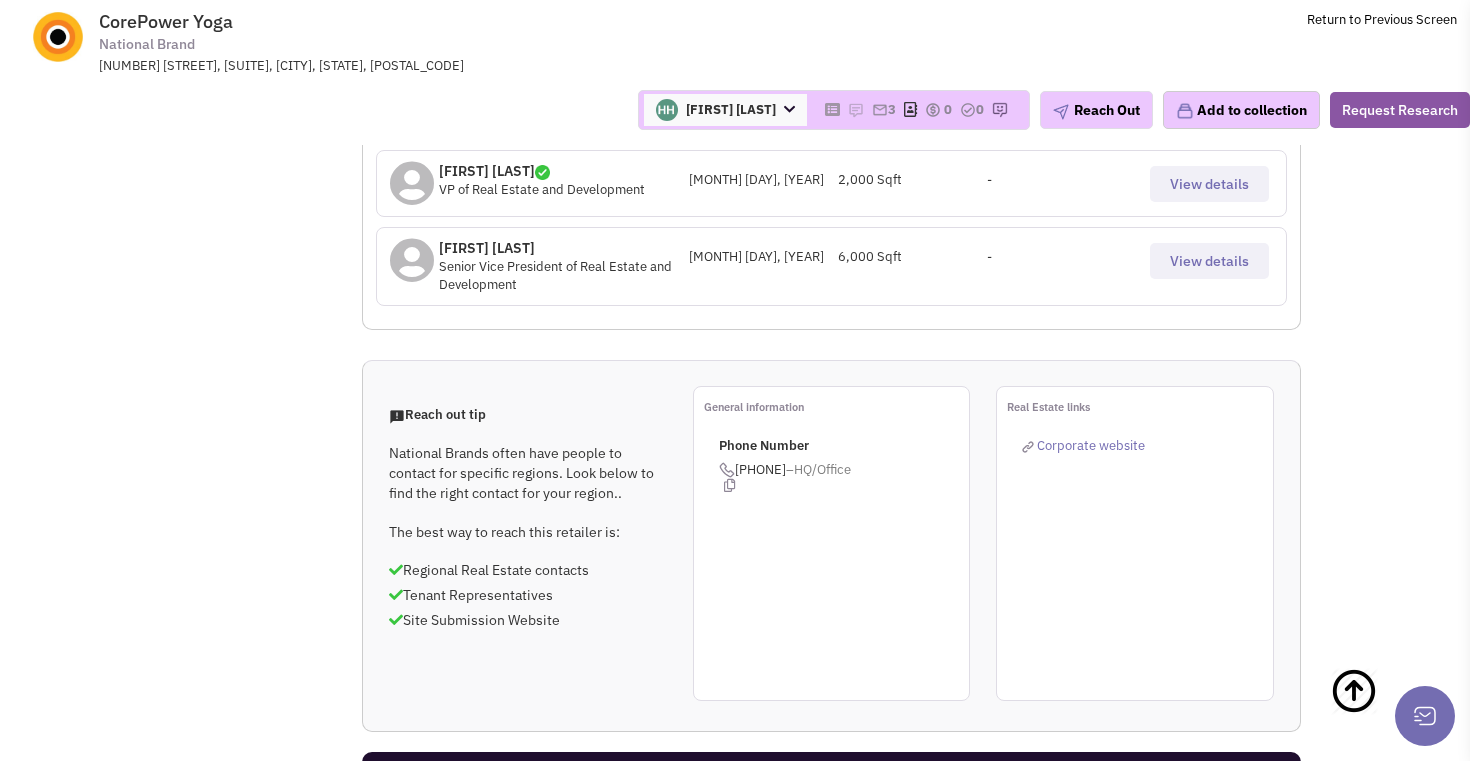 scroll, scrollTop: 799, scrollLeft: 0, axis: vertical 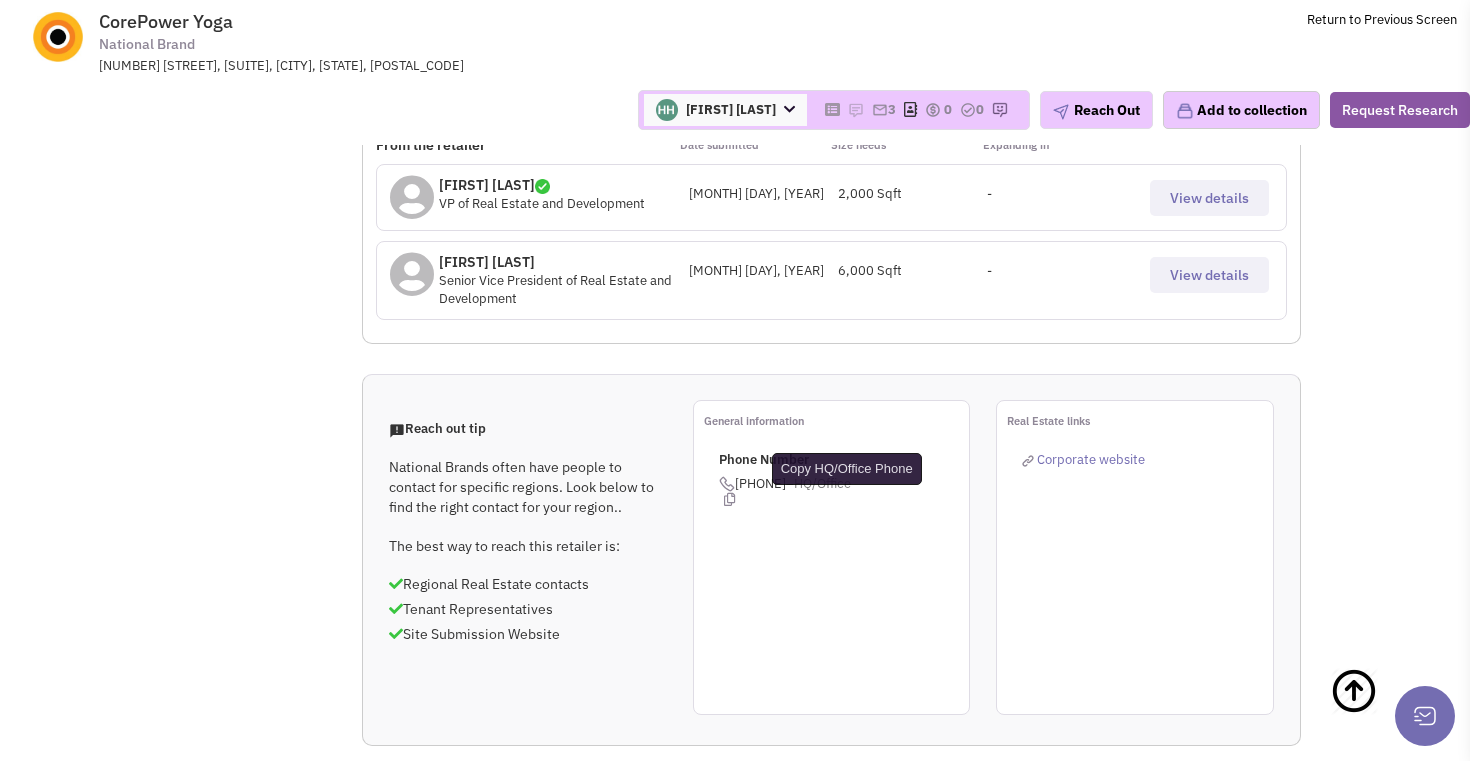 click at bounding box center [847, 499] 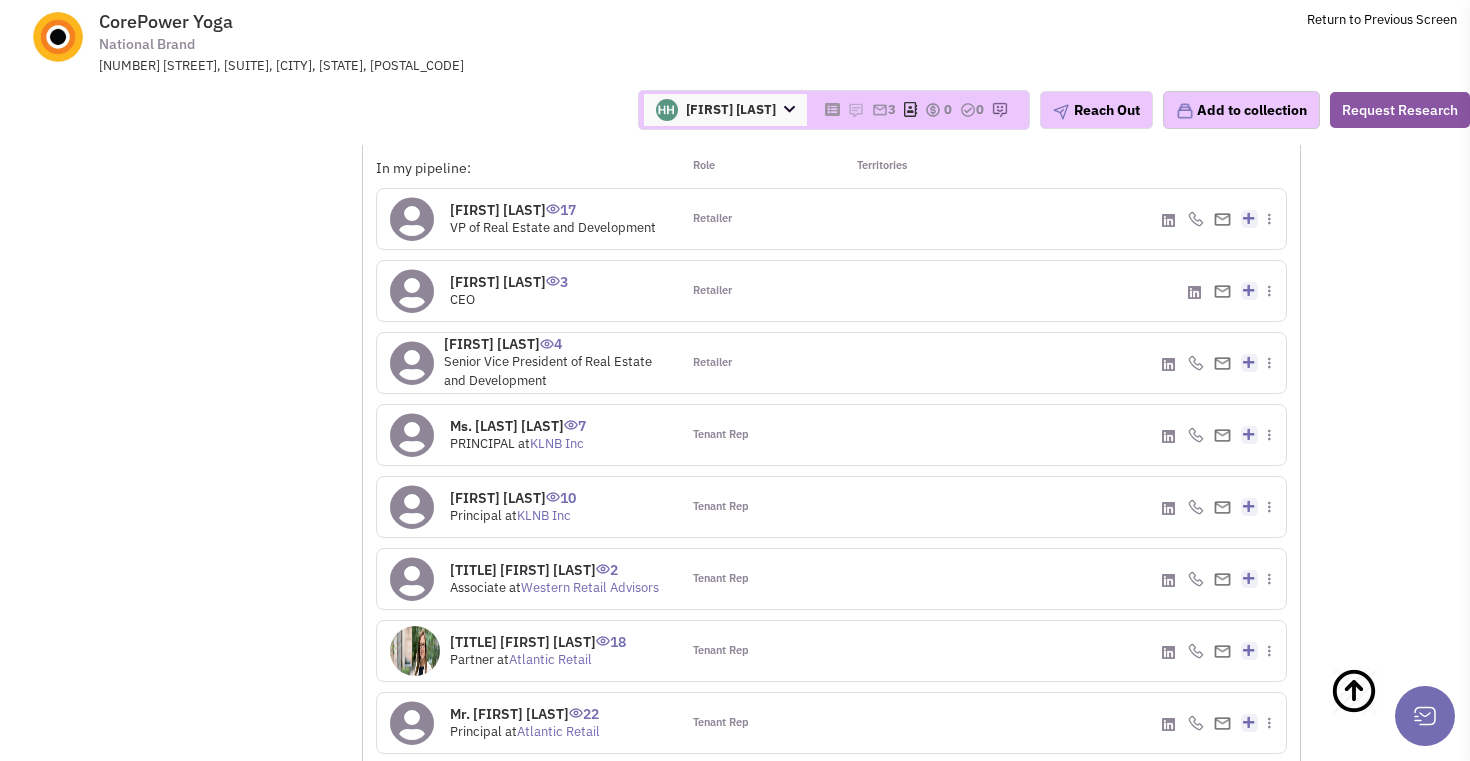scroll, scrollTop: 1610, scrollLeft: 0, axis: vertical 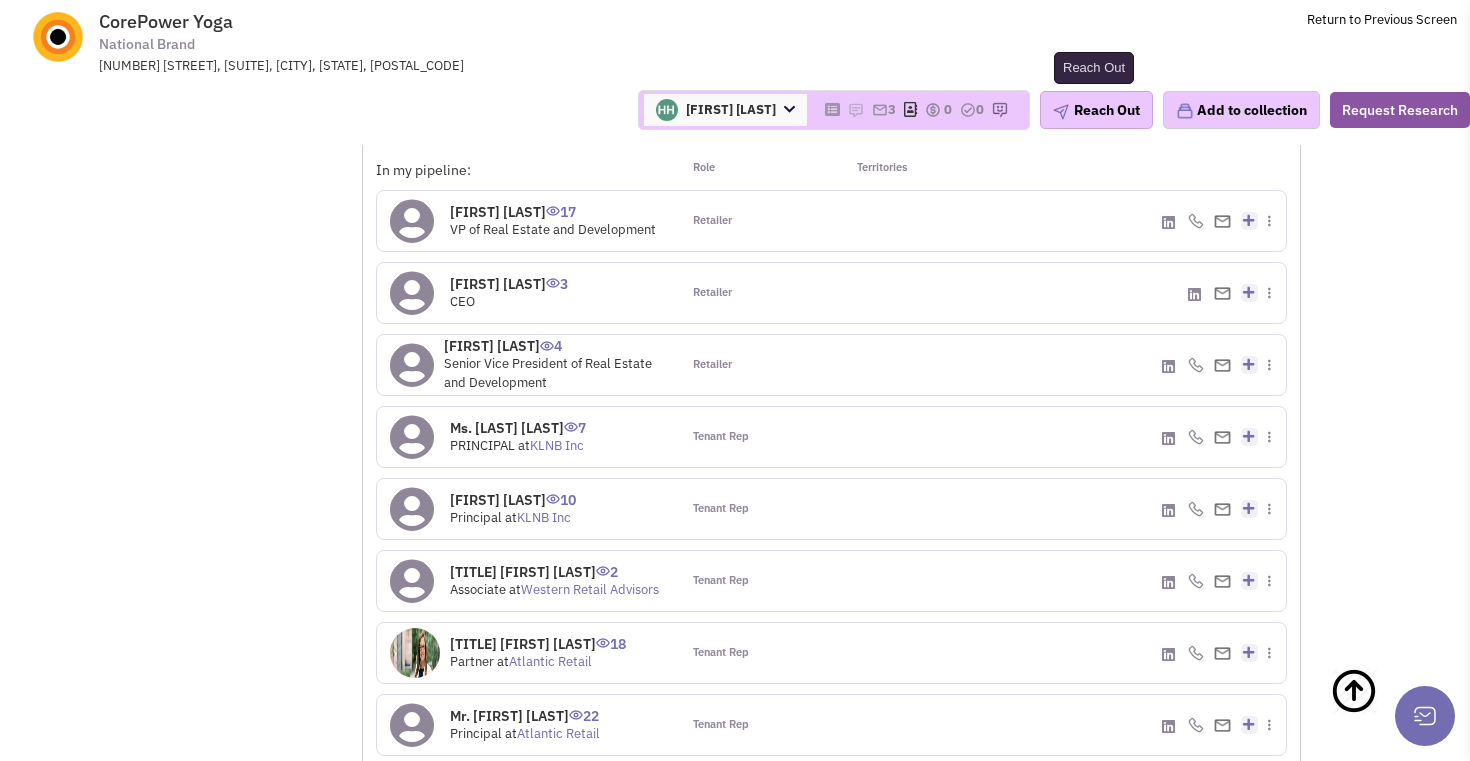 click on "Reach Out" at bounding box center [1096, 110] 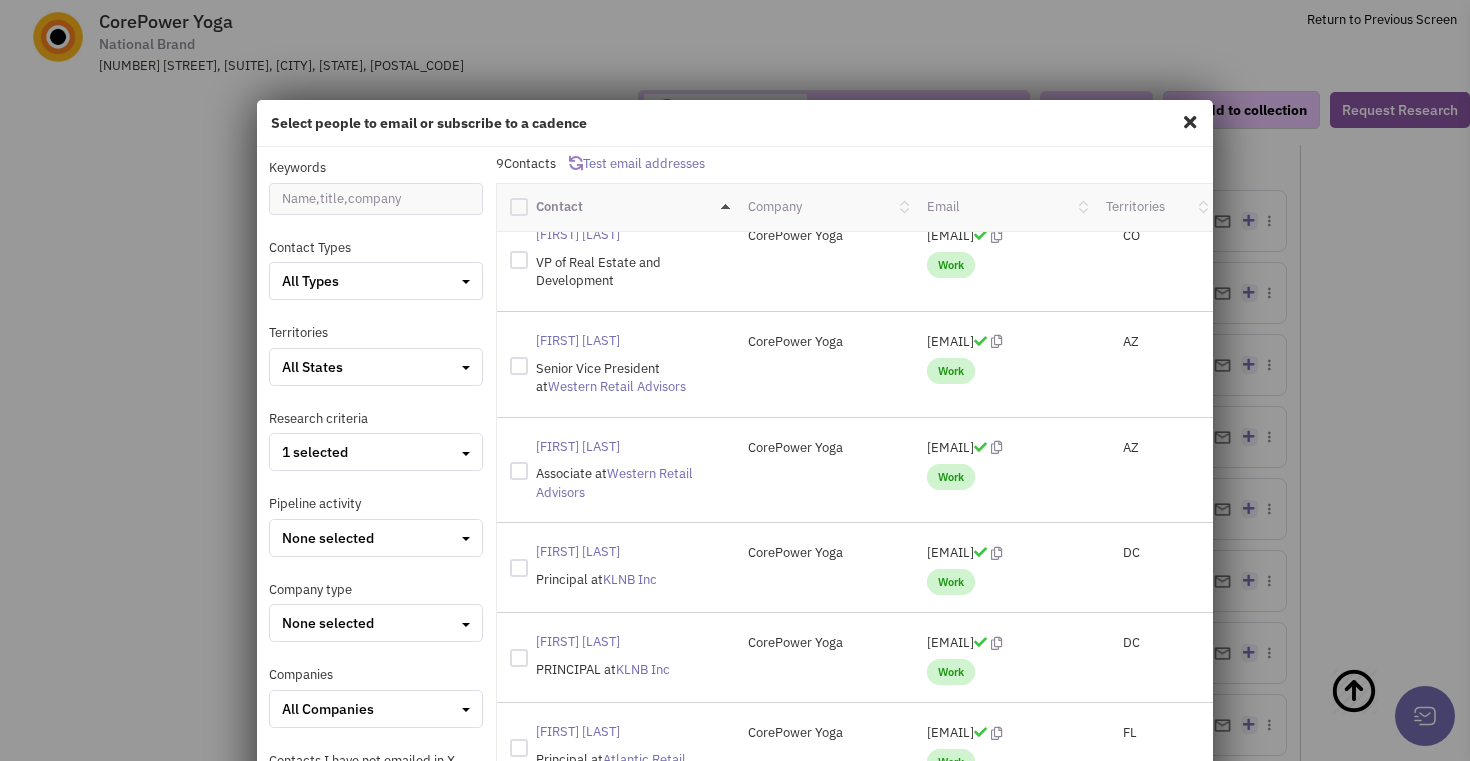 scroll, scrollTop: 208, scrollLeft: 0, axis: vertical 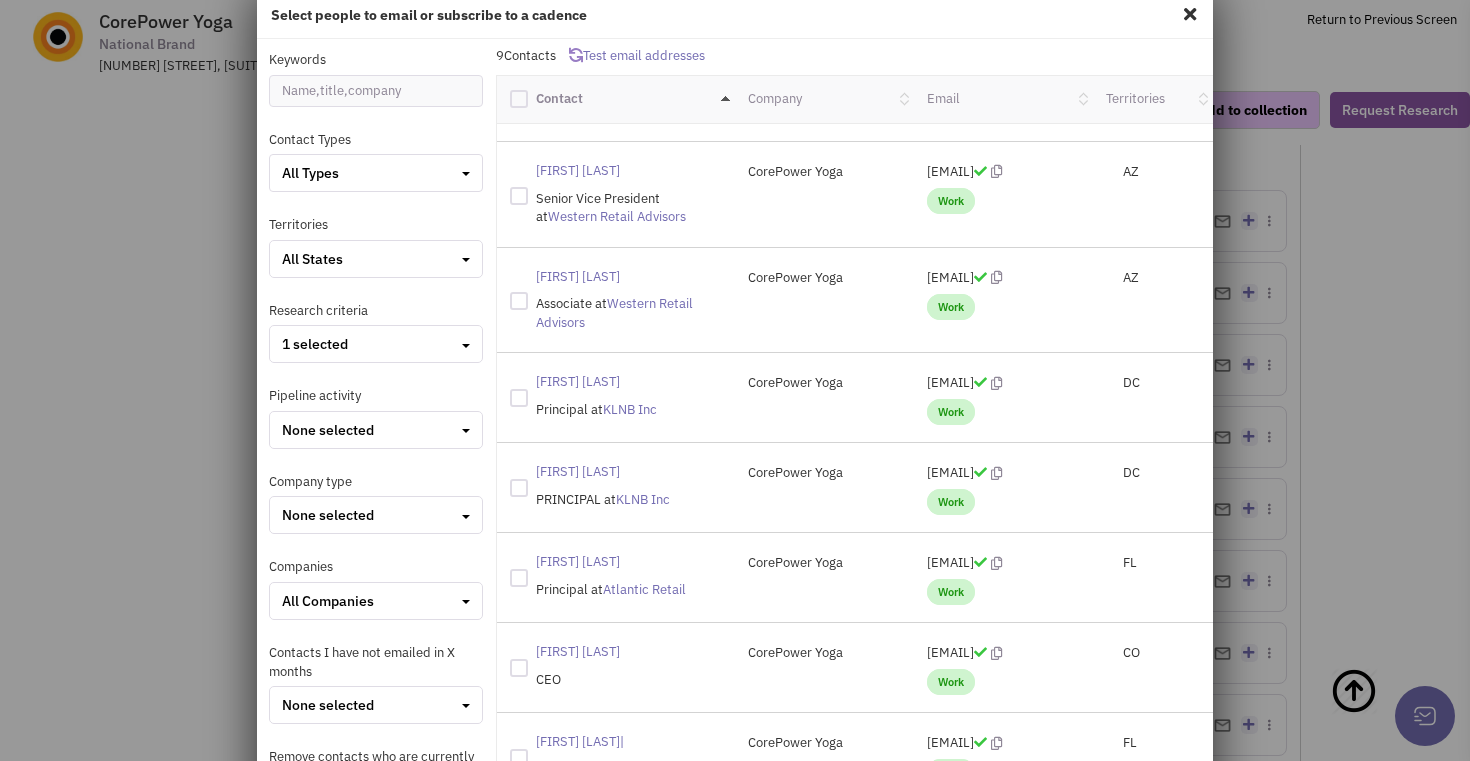 click on "FL" at bounding box center (1152, 563) 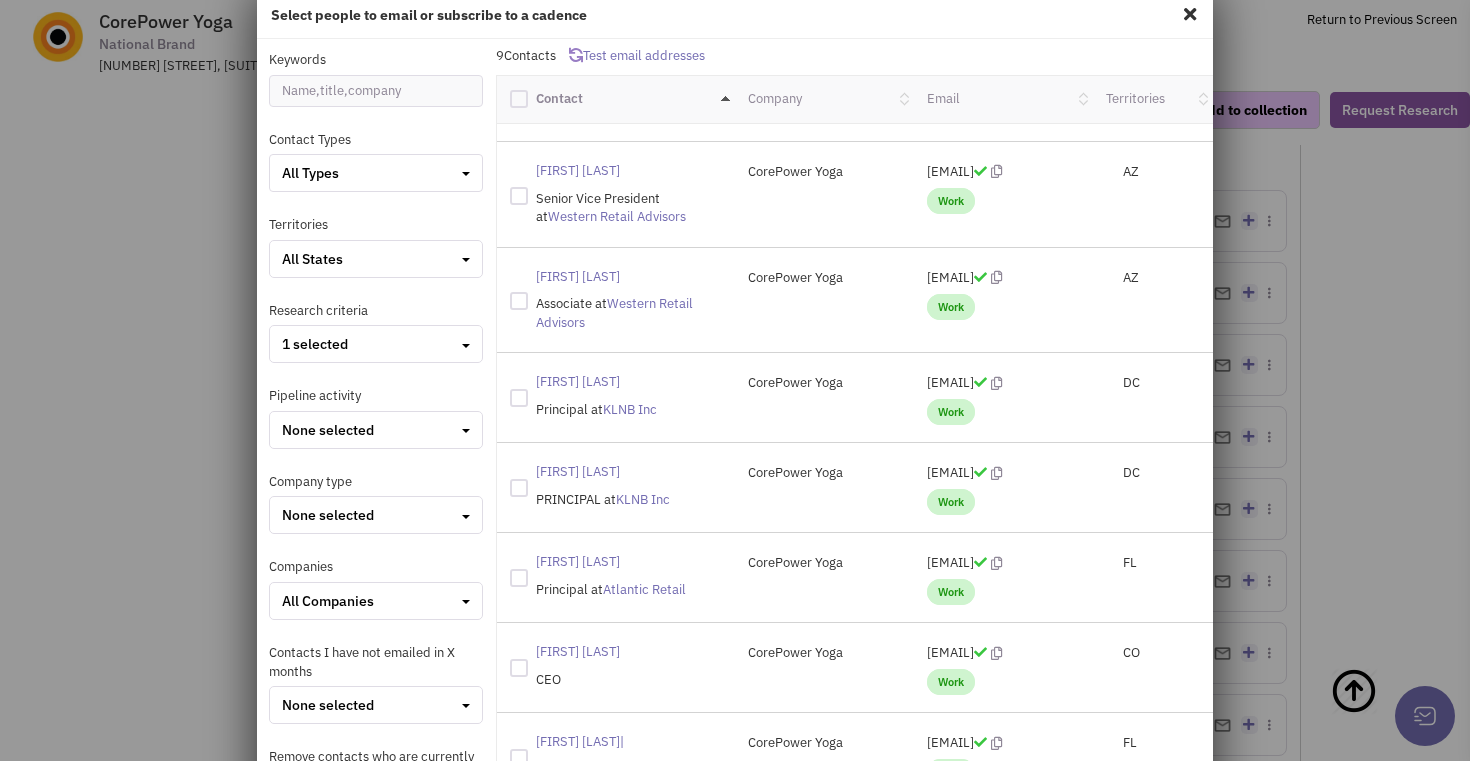 click on "FL" at bounding box center (1152, 563) 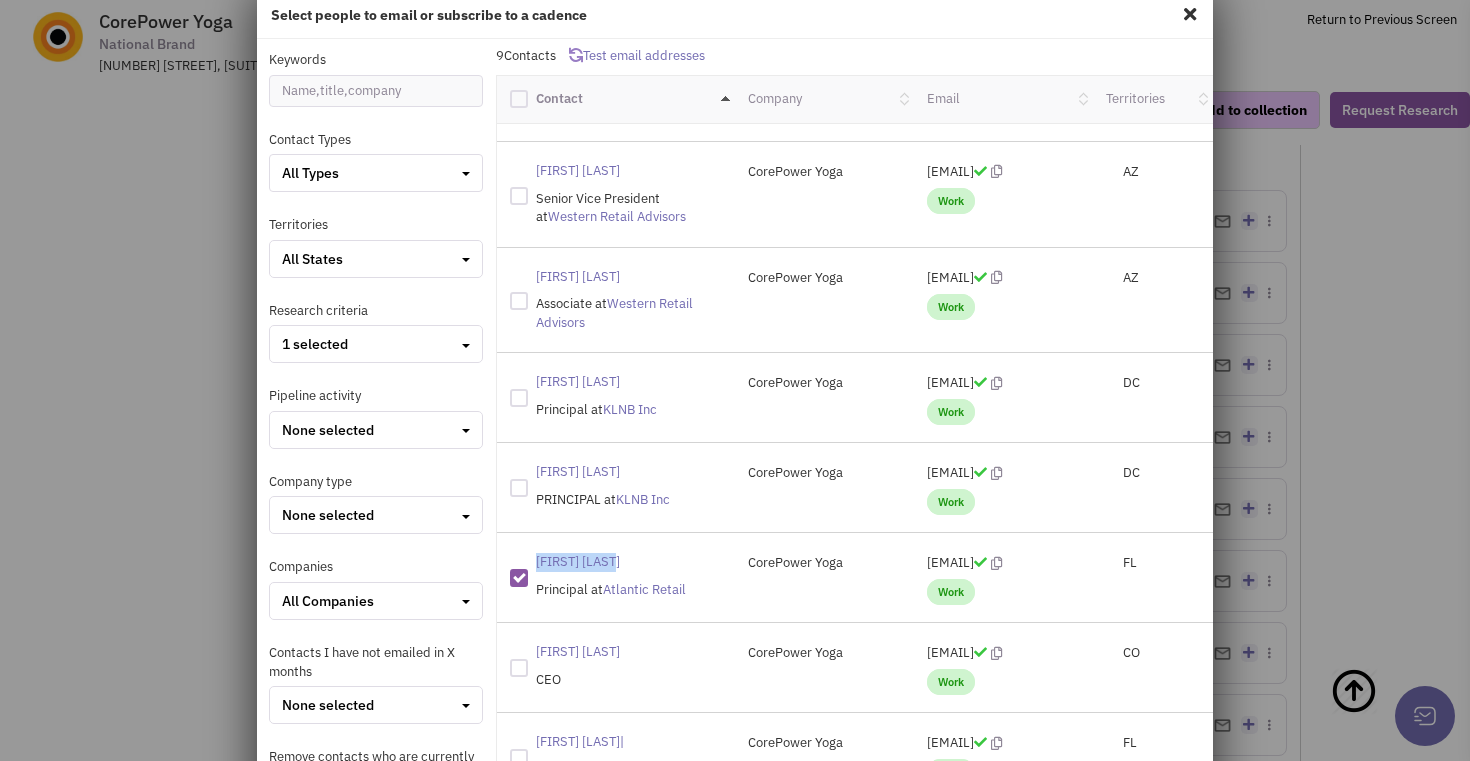 drag, startPoint x: 628, startPoint y: 555, endPoint x: 535, endPoint y: 555, distance: 93 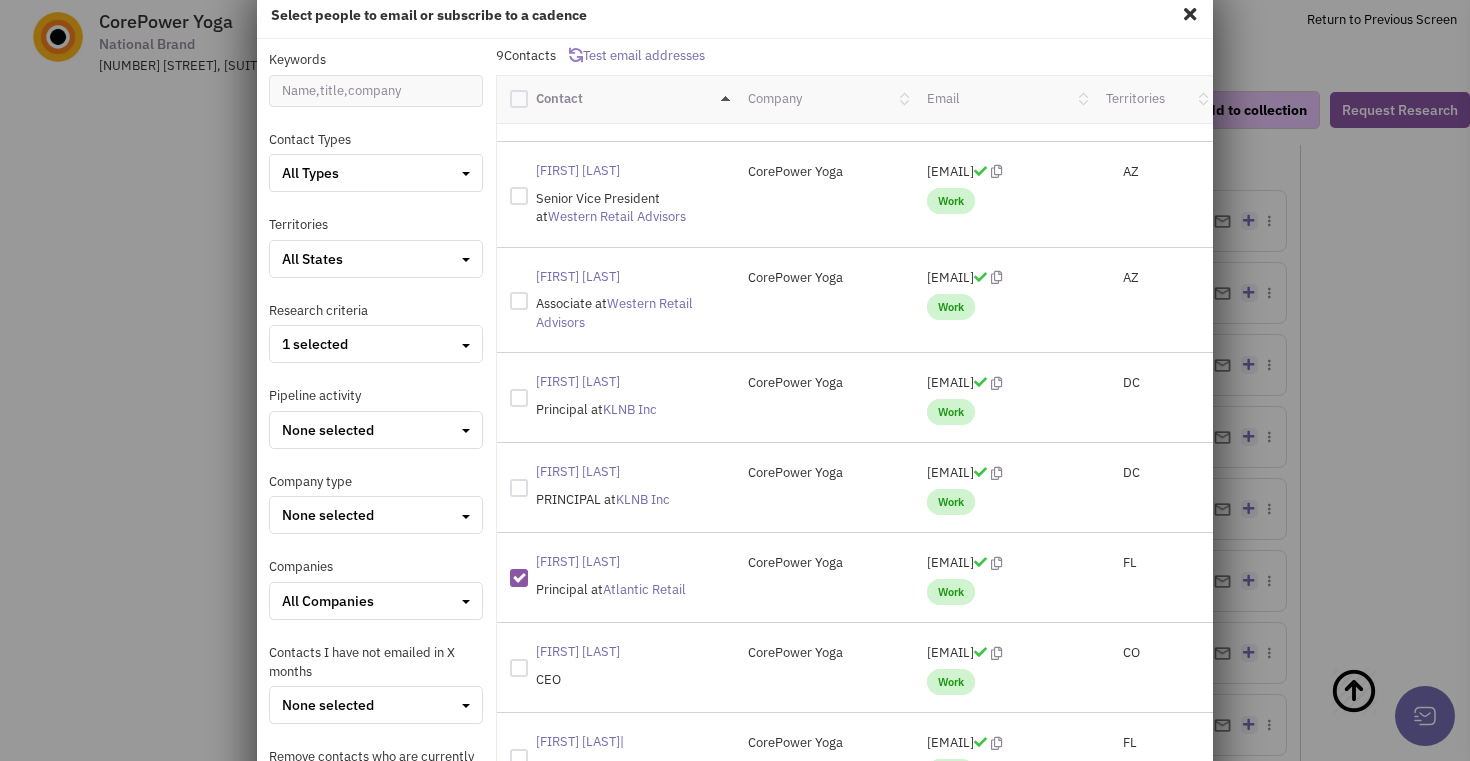 click on "FL" at bounding box center (1152, 563) 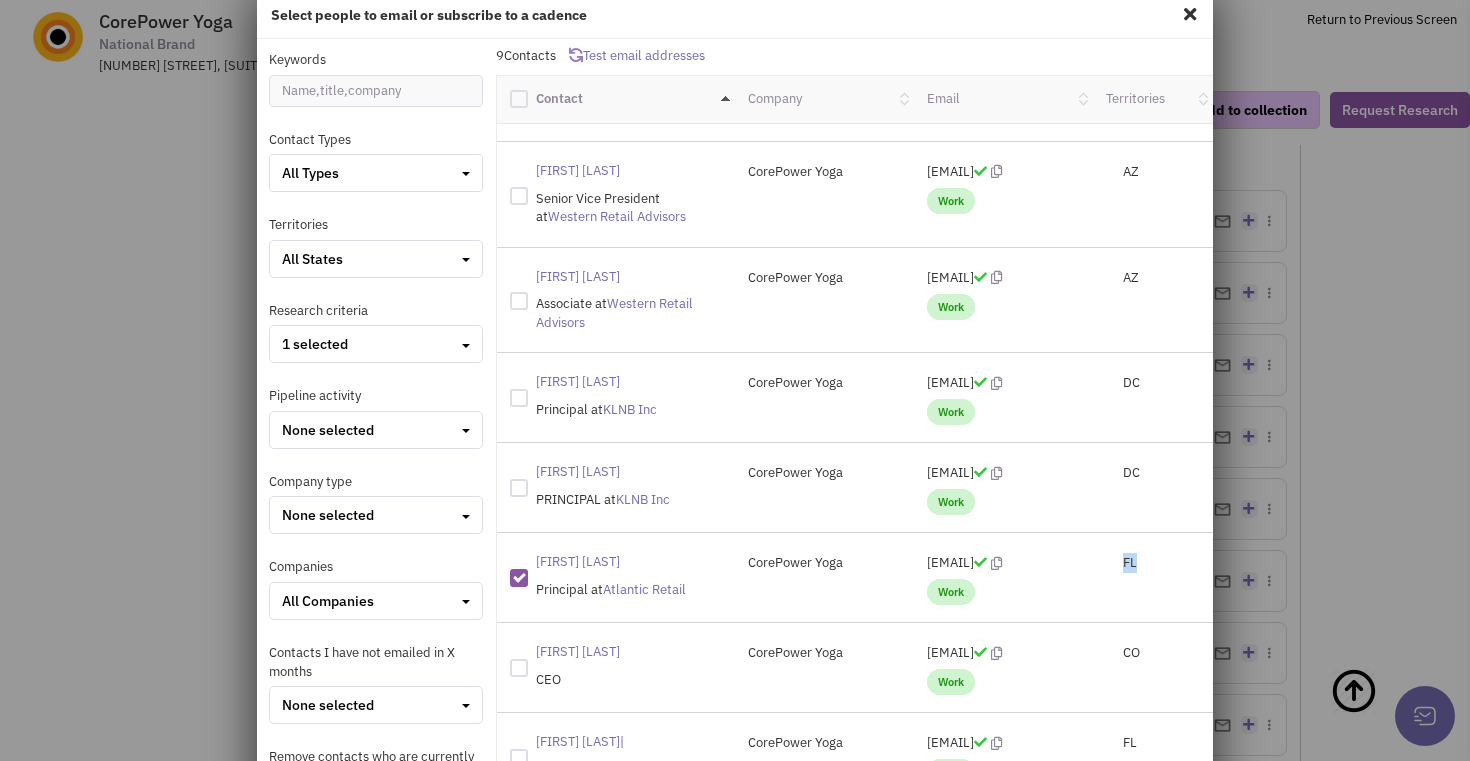 click on "FL" at bounding box center [1152, 563] 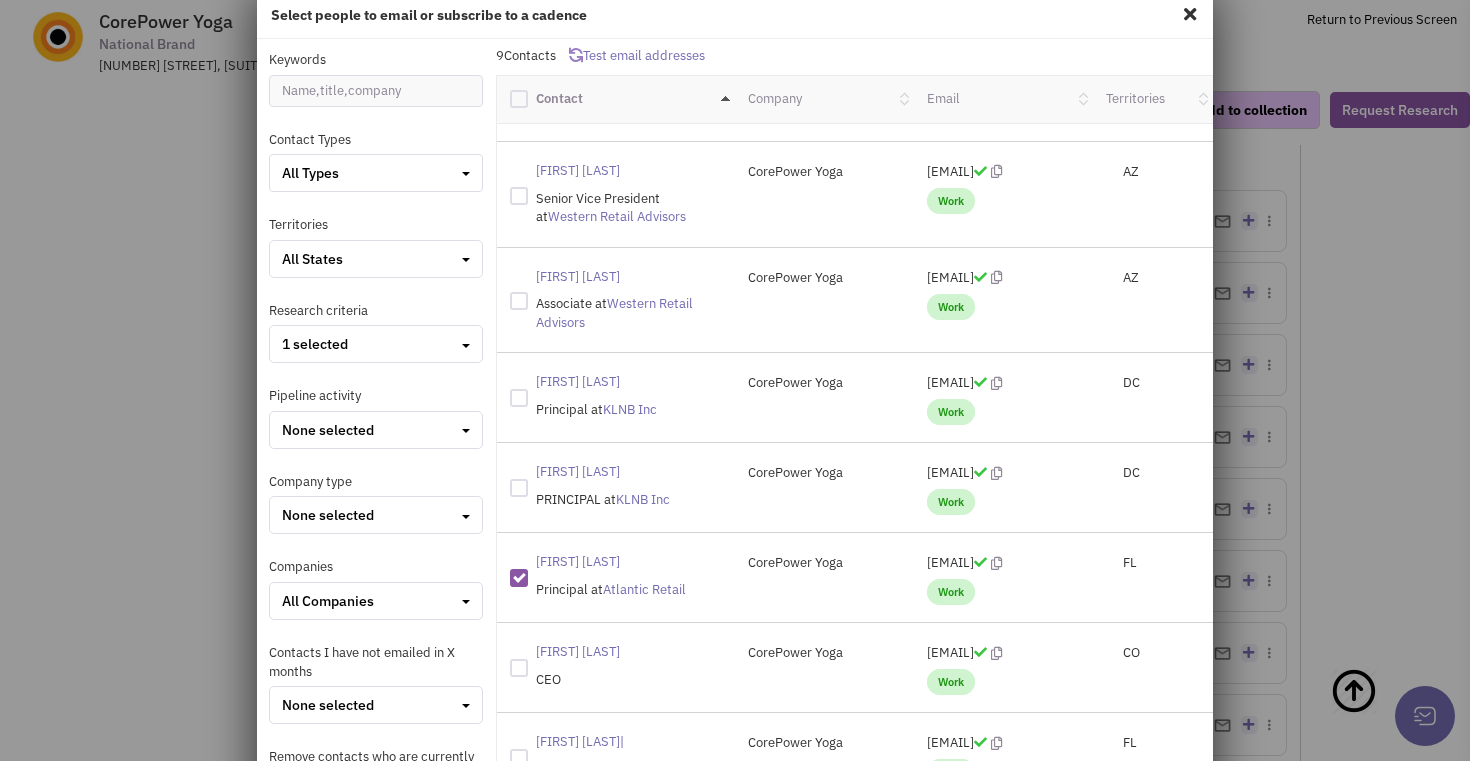 click on "[EMAIL]" at bounding box center [1003, 563] 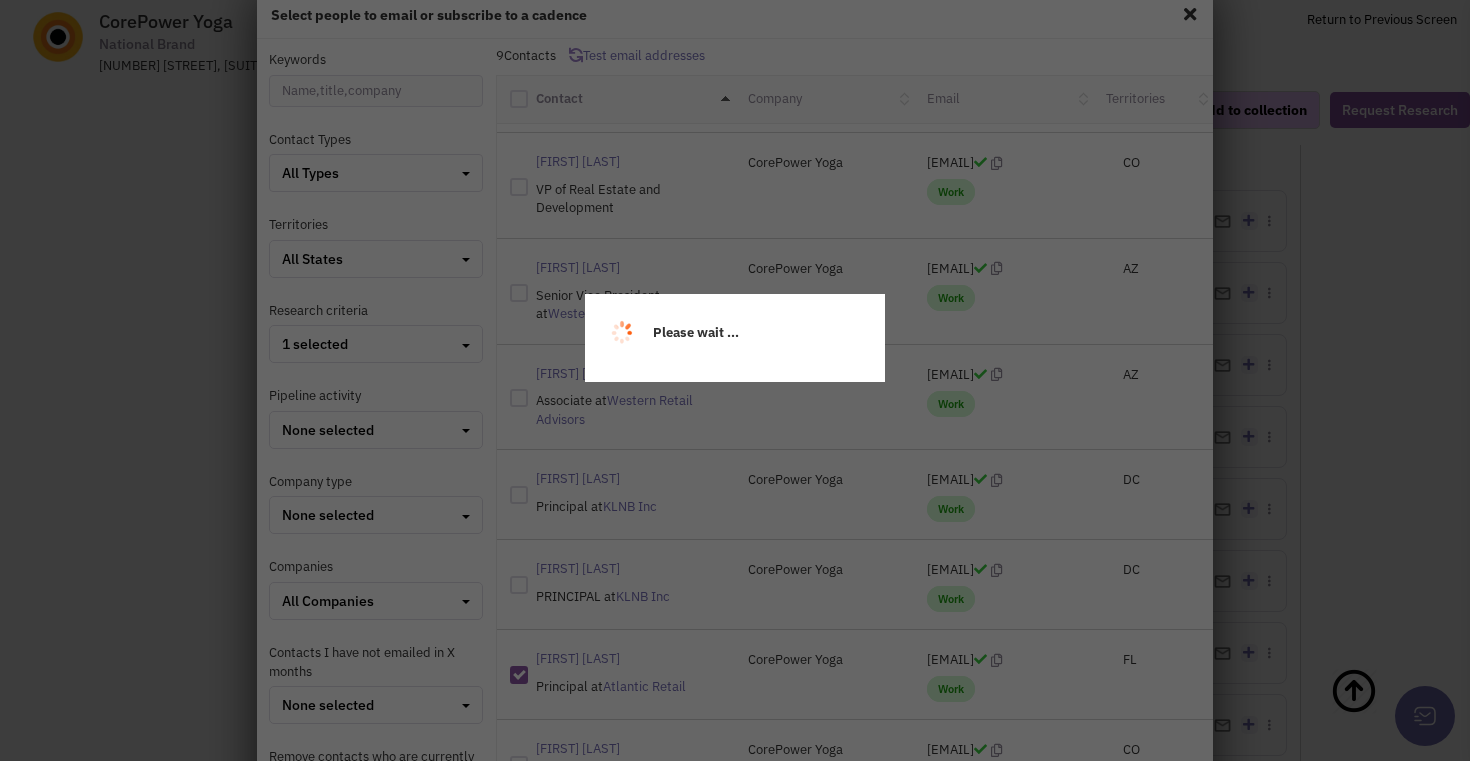 scroll, scrollTop: 208, scrollLeft: 0, axis: vertical 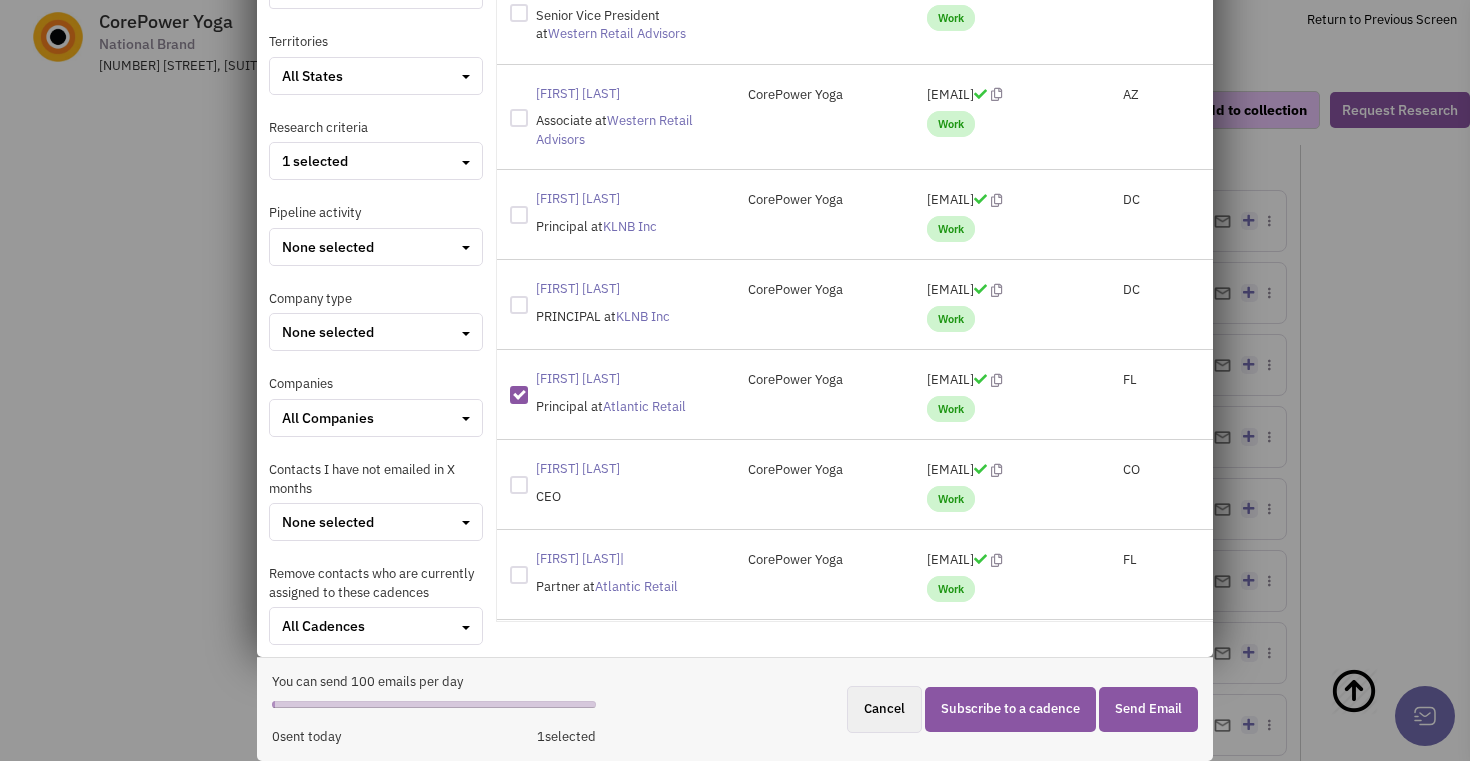 click on "Send Email" at bounding box center [1148, 709] 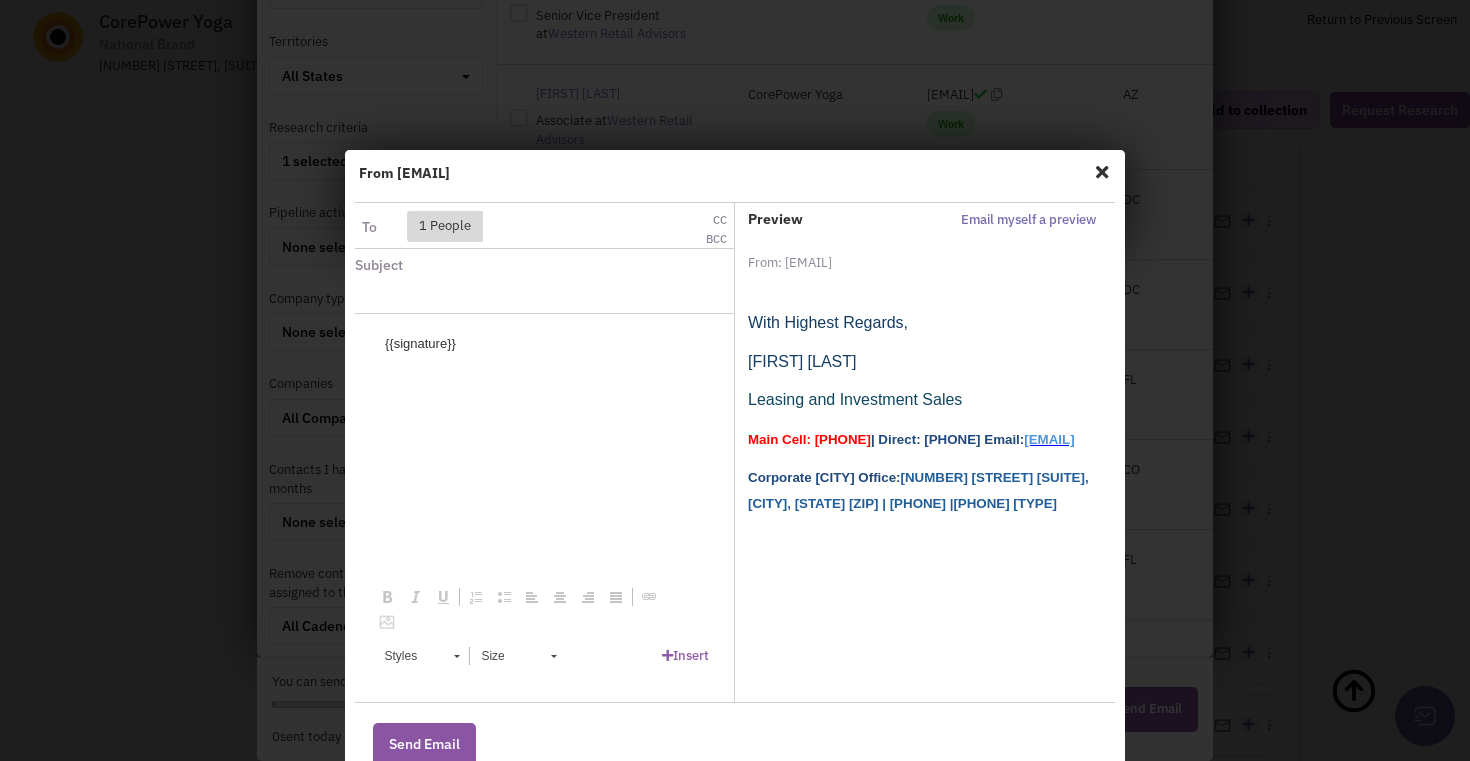 scroll, scrollTop: 0, scrollLeft: 0, axis: both 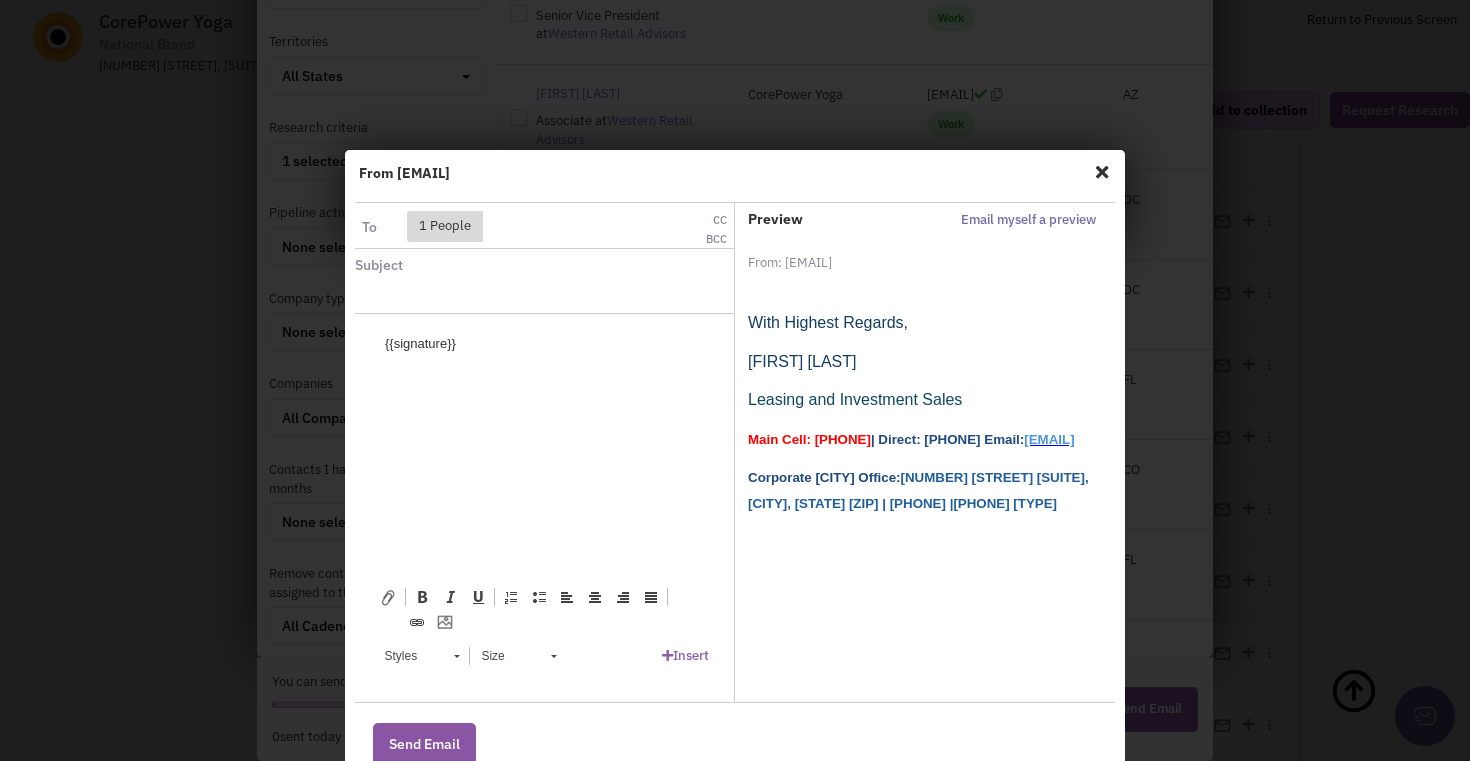 click at bounding box center (497, 297) 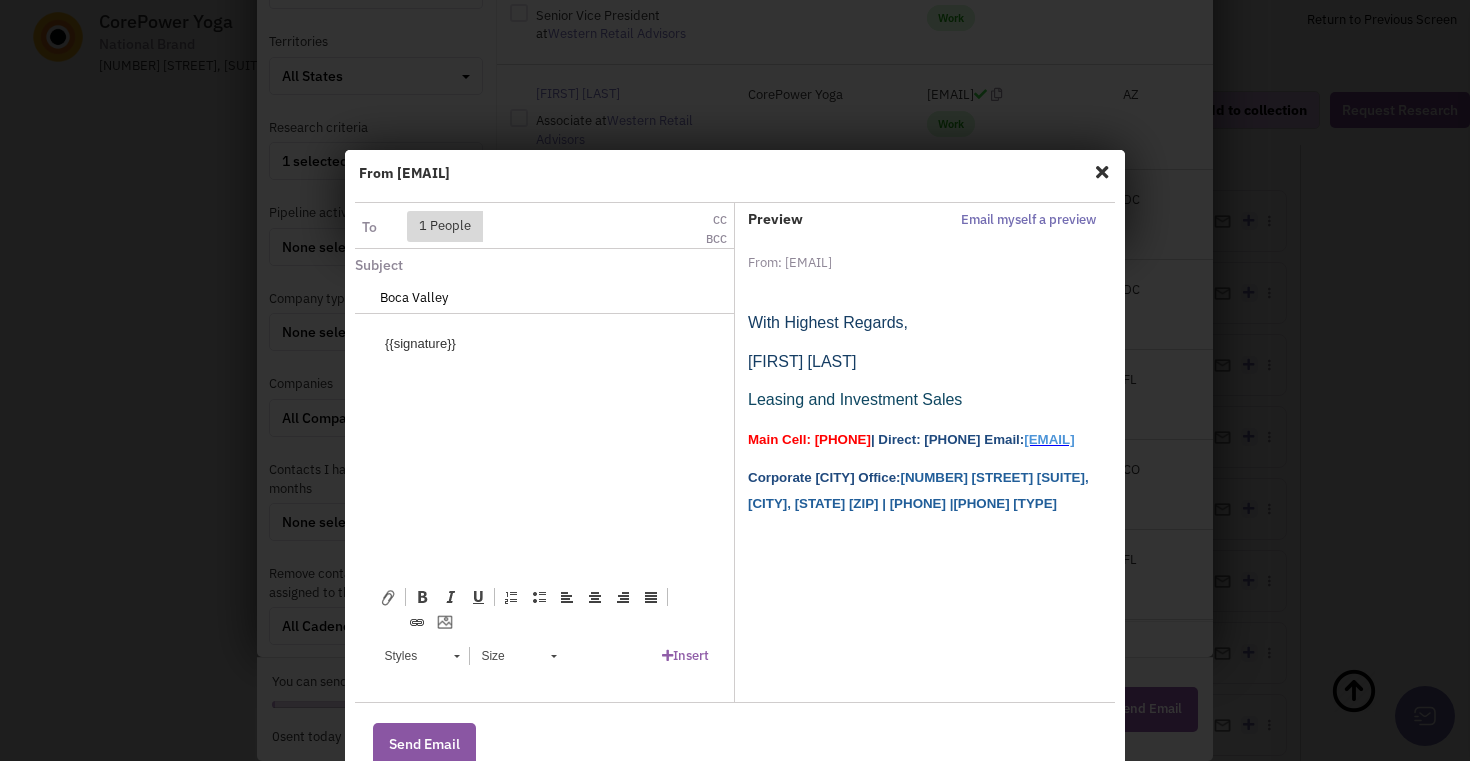 type on "Boca Valley" 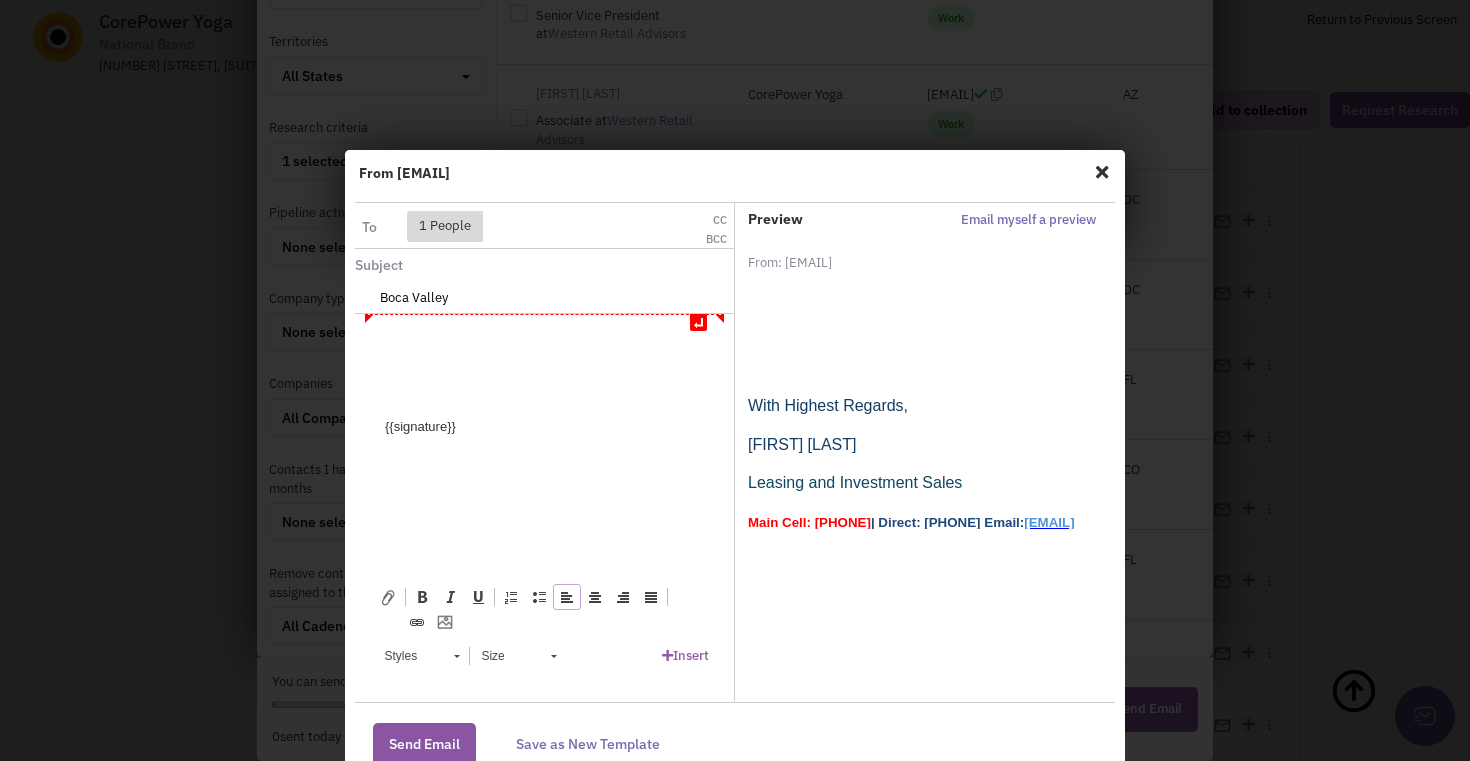 click at bounding box center [544, 344] 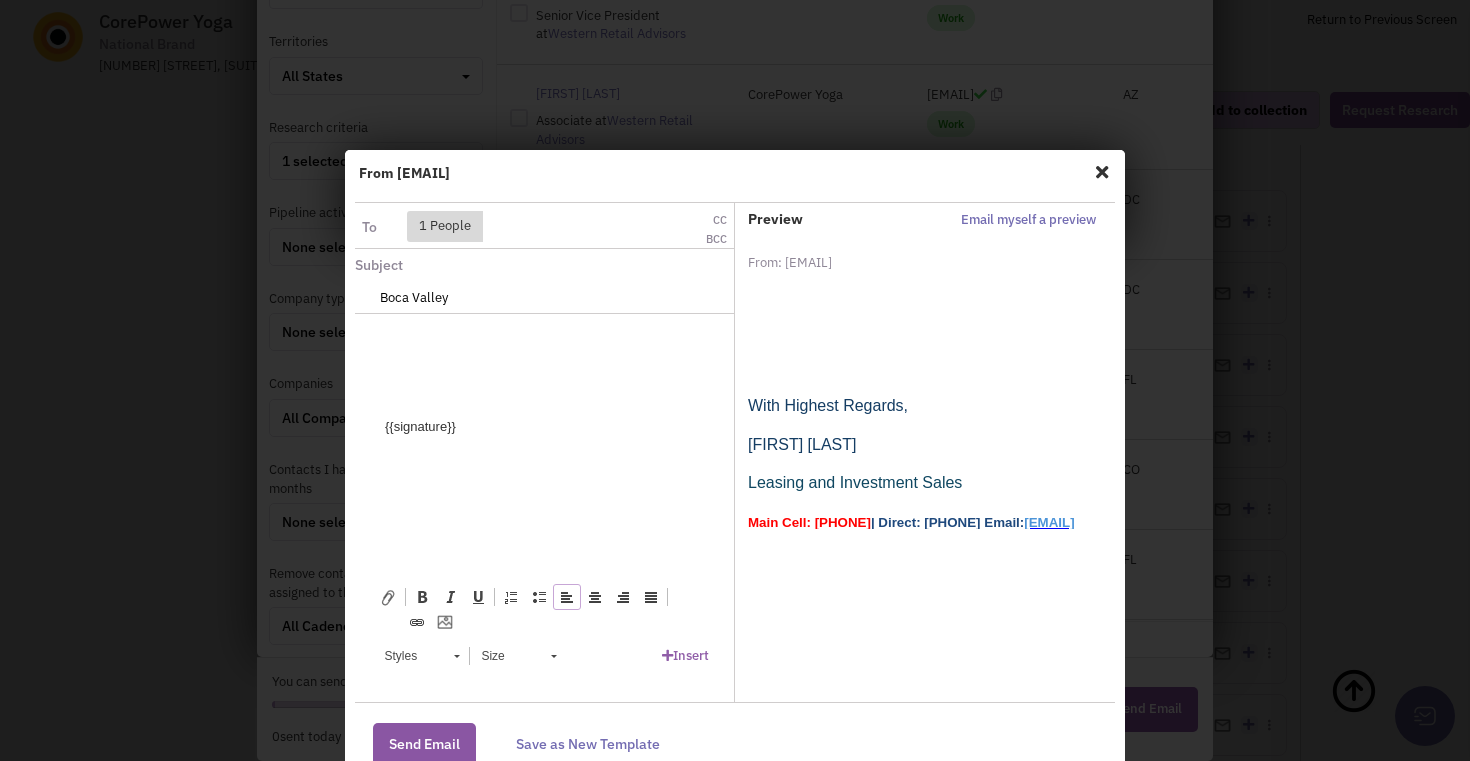 click at bounding box center (544, 344) 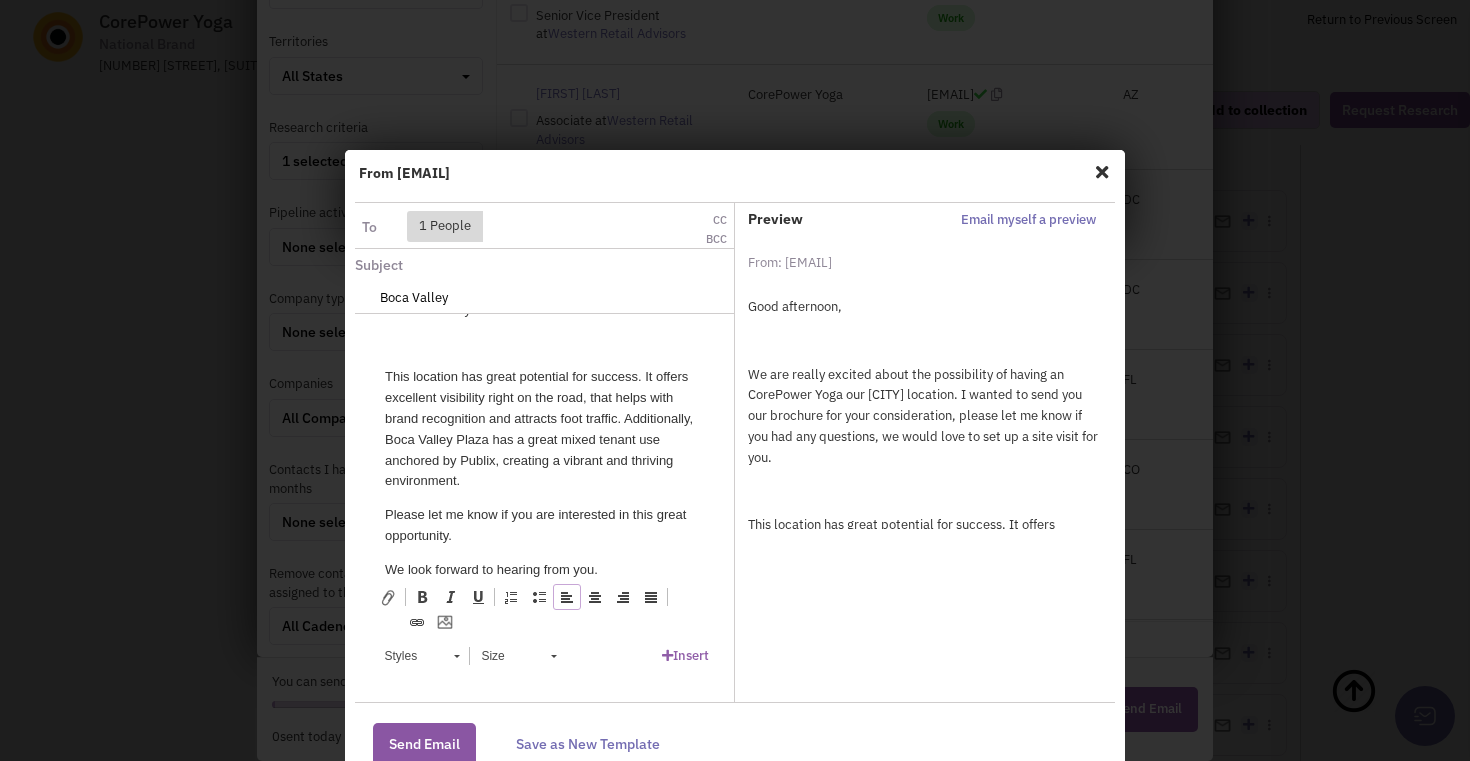 click on "Good afternoon, We are really excited about the possibility of having an CorePower Yoga our [CITY] location. I wanted to send you our brochure for your consideration, please let me know if you had any questions, we would love to set up a site visit for you. This location has great potential for success. It offers excellent visibility right on the road, that helps with brand recognition and attracts foot traffic. Additionally, [CITY] Plaza has a great mixed tenant use anchored by Publix, creating a vibrant and thriving environment. Please let me know if you are interested in this great opportunity. We look forward to hearing from you. {{signature}}" at bounding box center [544, 413] 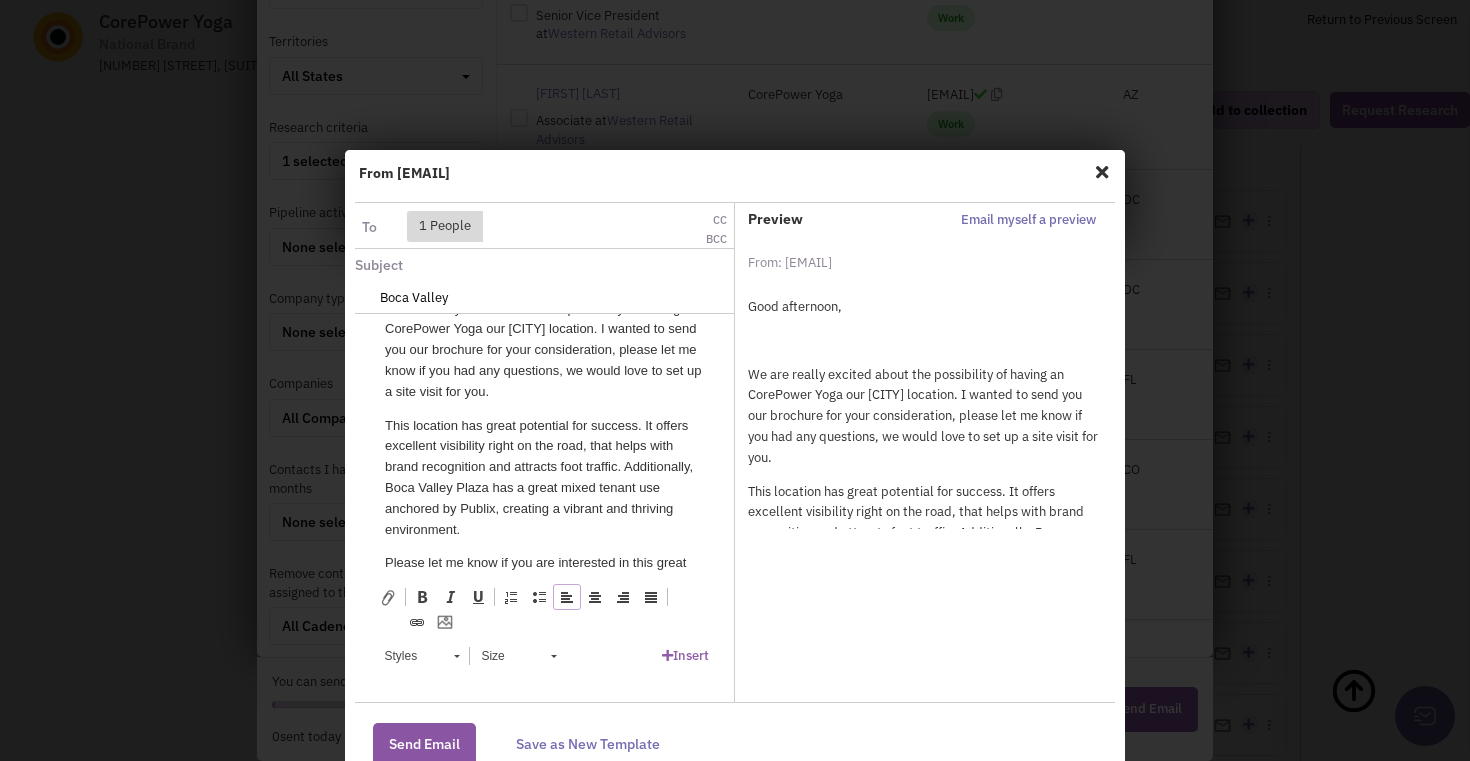 scroll, scrollTop: 0, scrollLeft: 0, axis: both 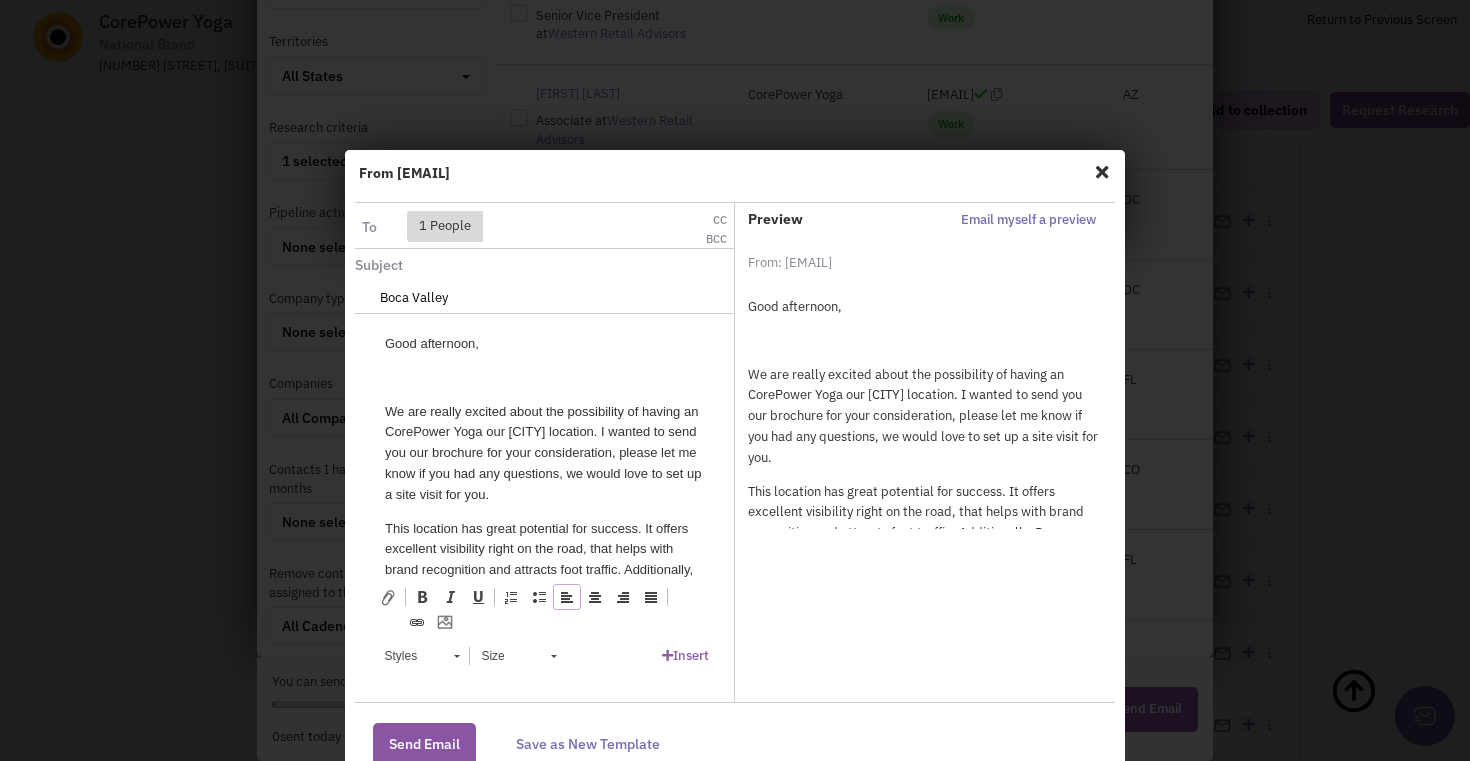 click on "Good afternoon, We are really excited about the possibility of having an CorePower Yoga our [CITY] location. I wanted to send you our brochure for your consideration, please let me know if you had any questions, we would love to set up a site visit for you. This location has great potential for success. It offers excellent visibility right on the road, that helps with brand recognition and attracts foot traffic. Additionally, [CITY] Plaza has a great mixed tenant use anchored by Publix, creating a vibrant and thriving environment. Please let me know if you are interested in this great opportunity. We look forward to hearing from you. {{signature}}" at bounding box center (544, 581) 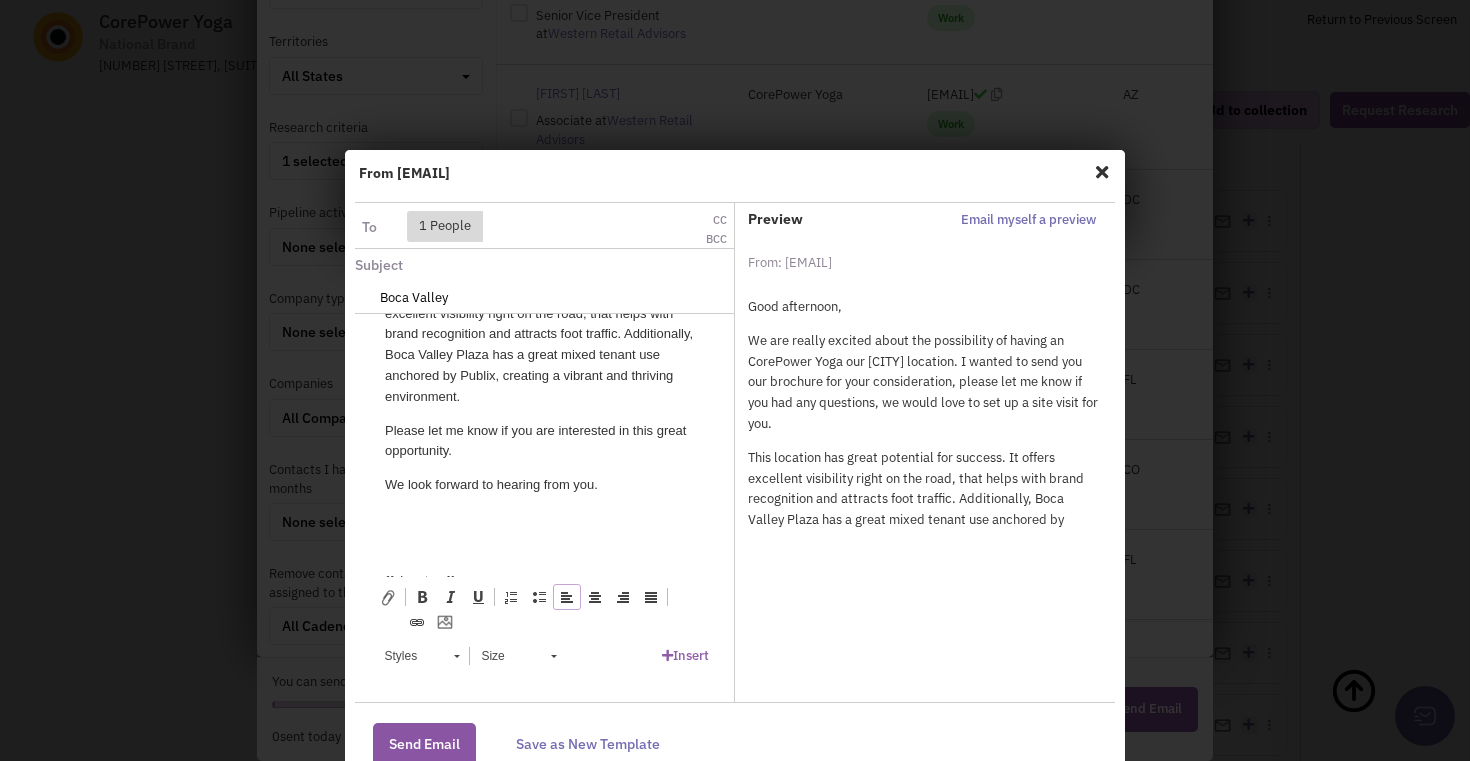 scroll, scrollTop: 237, scrollLeft: 0, axis: vertical 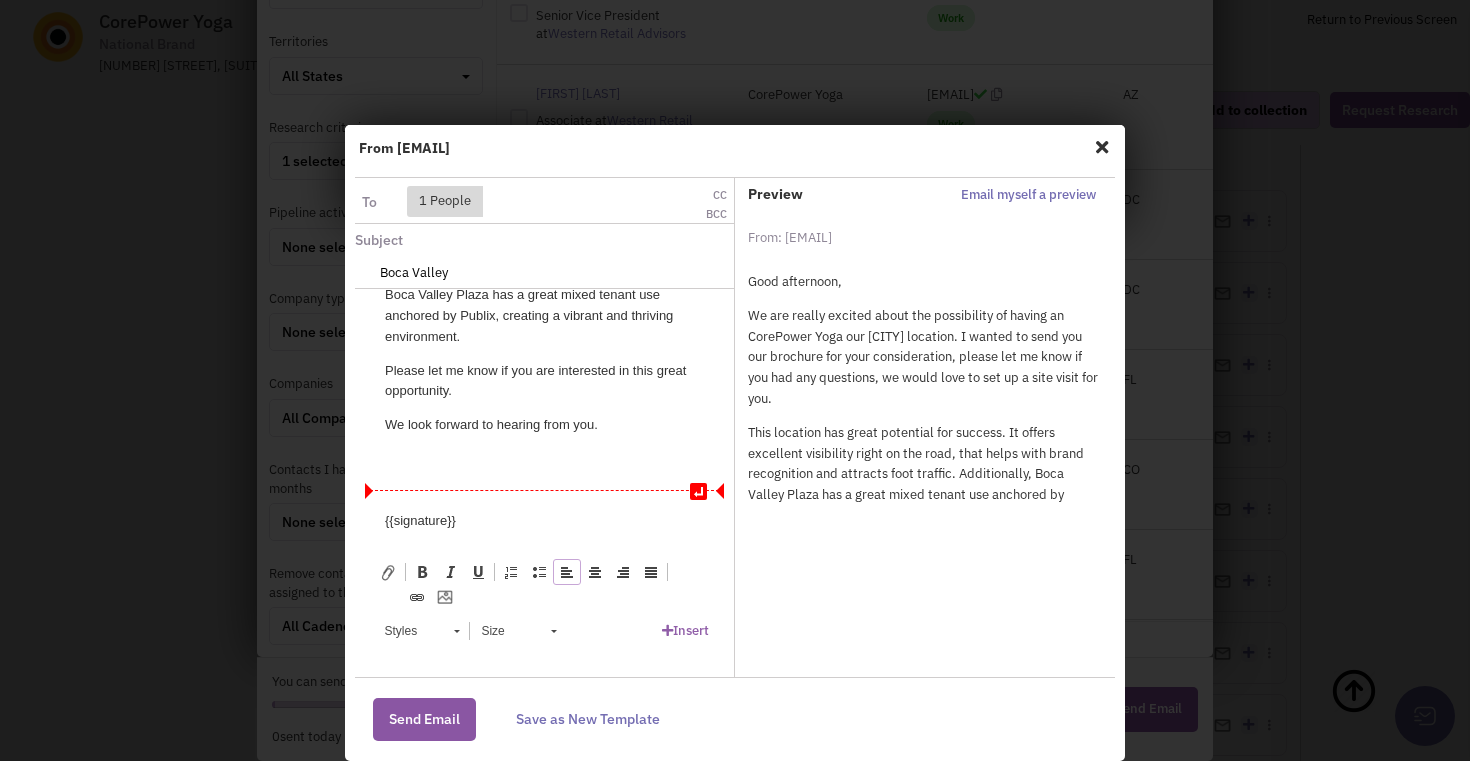 click at bounding box center [544, 501] 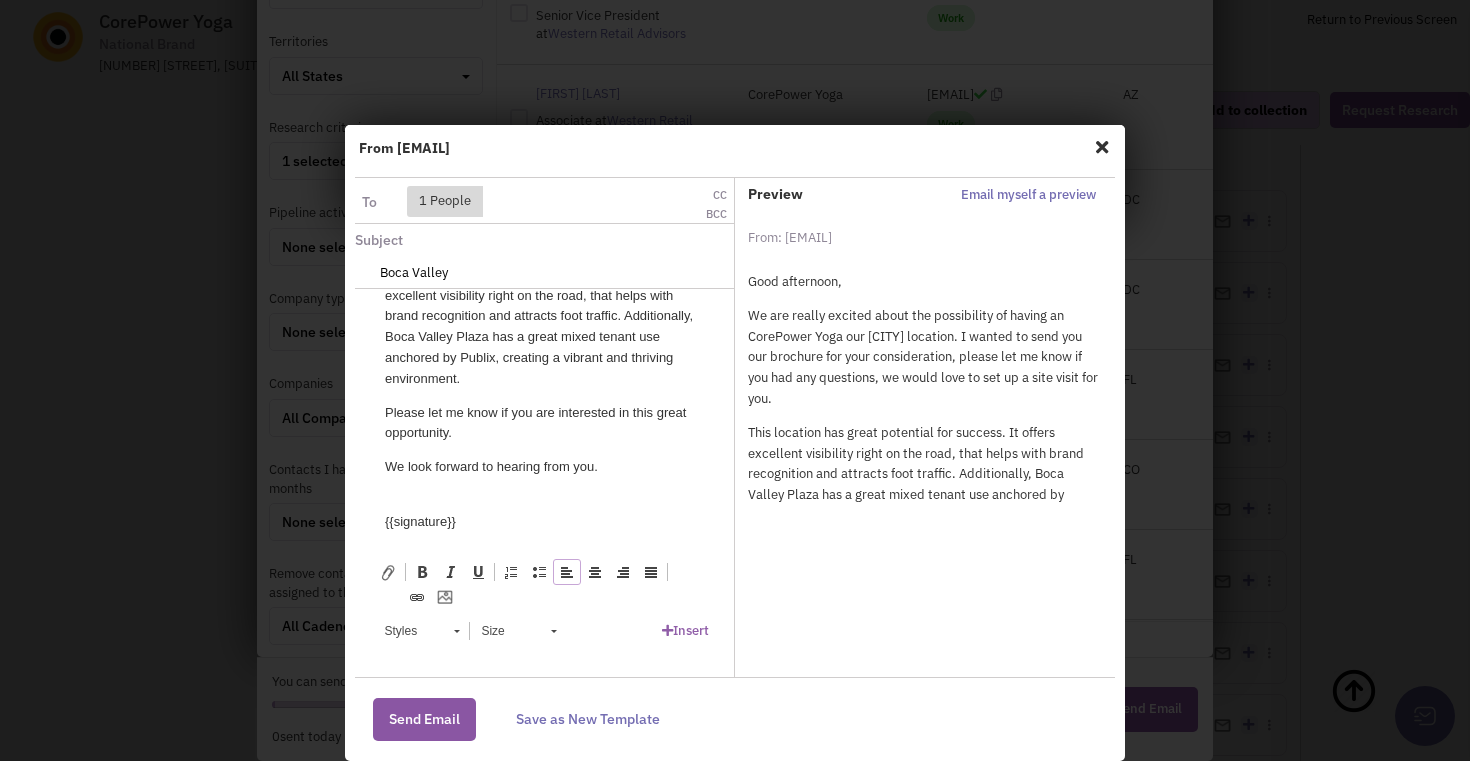 scroll, scrollTop: 175, scrollLeft: 0, axis: vertical 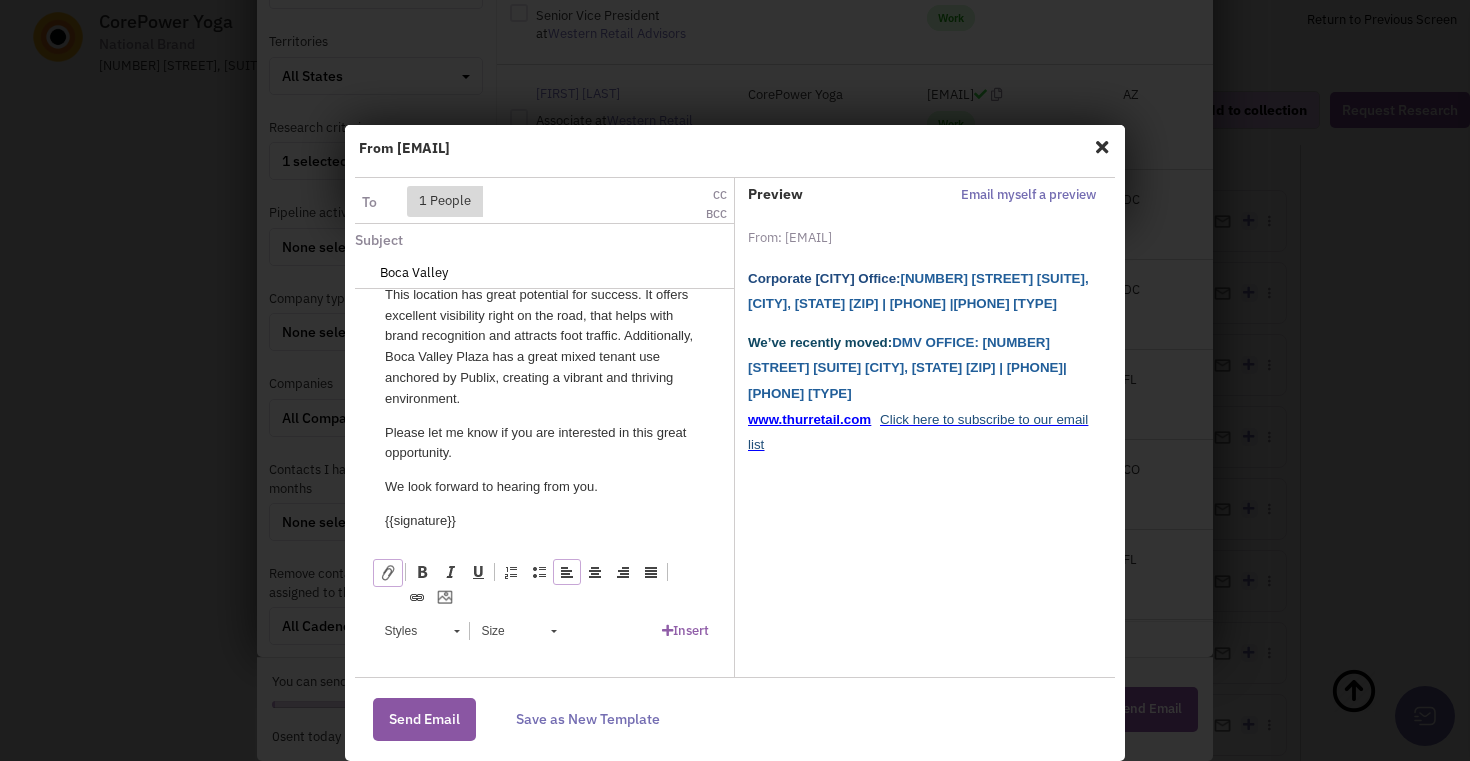 click at bounding box center [388, 573] 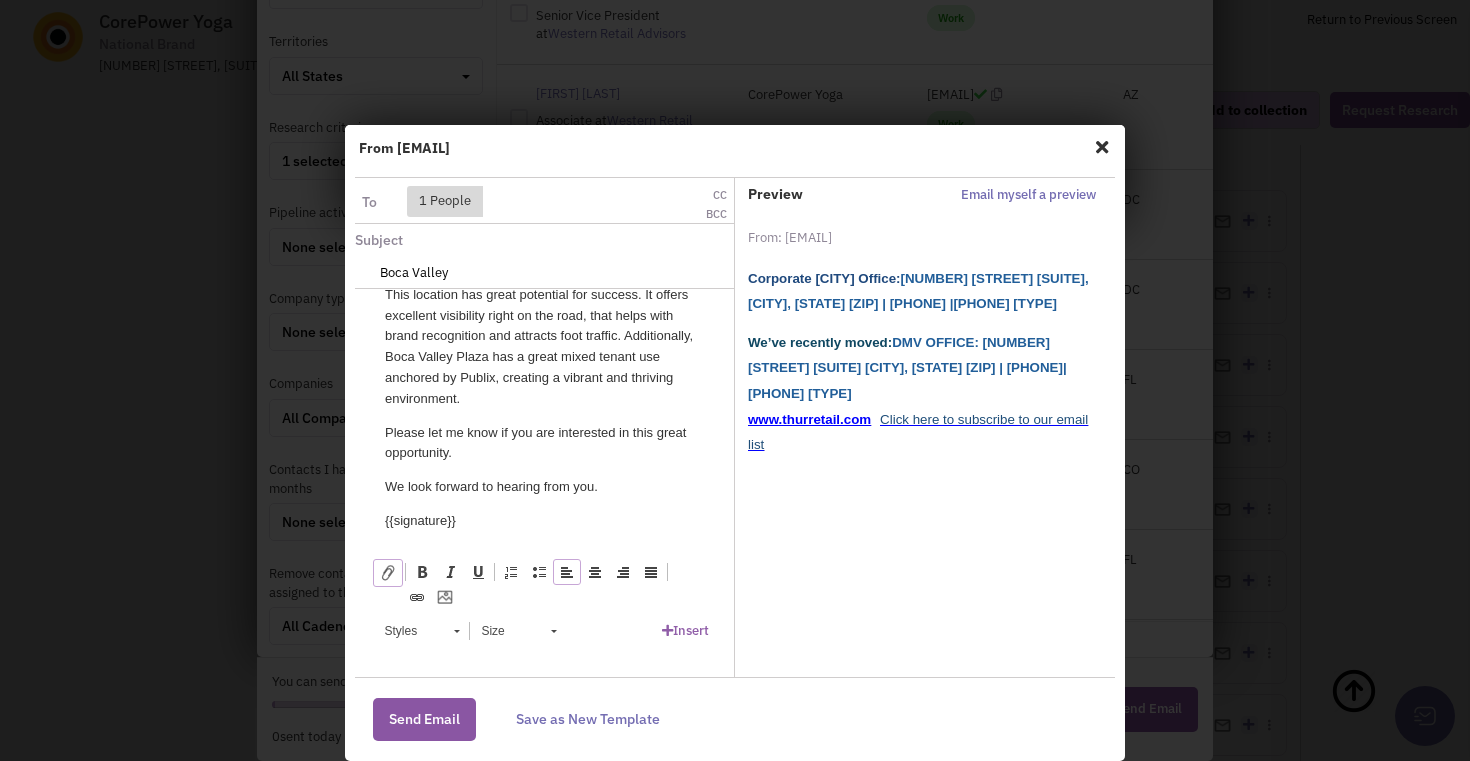 click at bounding box center (388, 573) 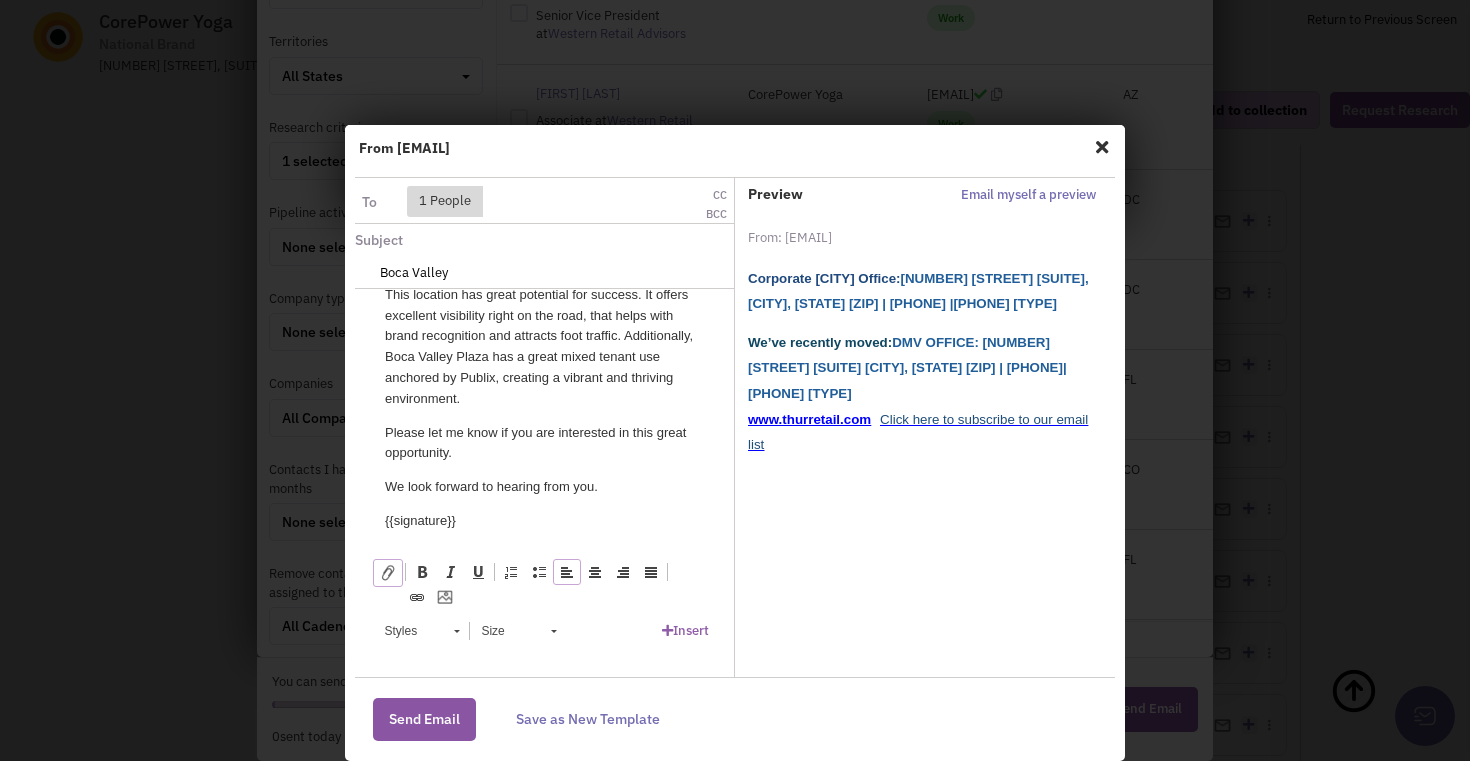 type on "C:\fakepath\[FILENAME].pdf" 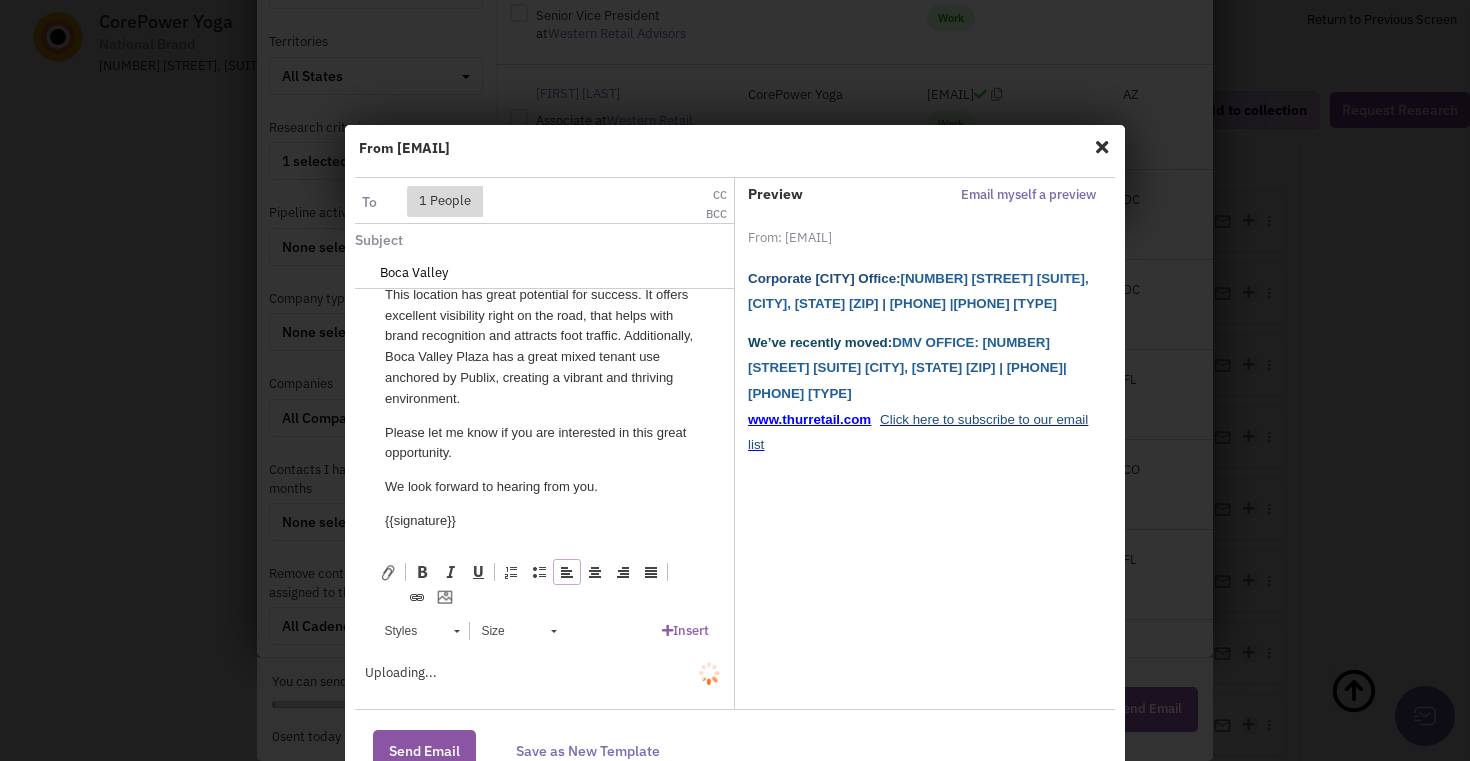 type 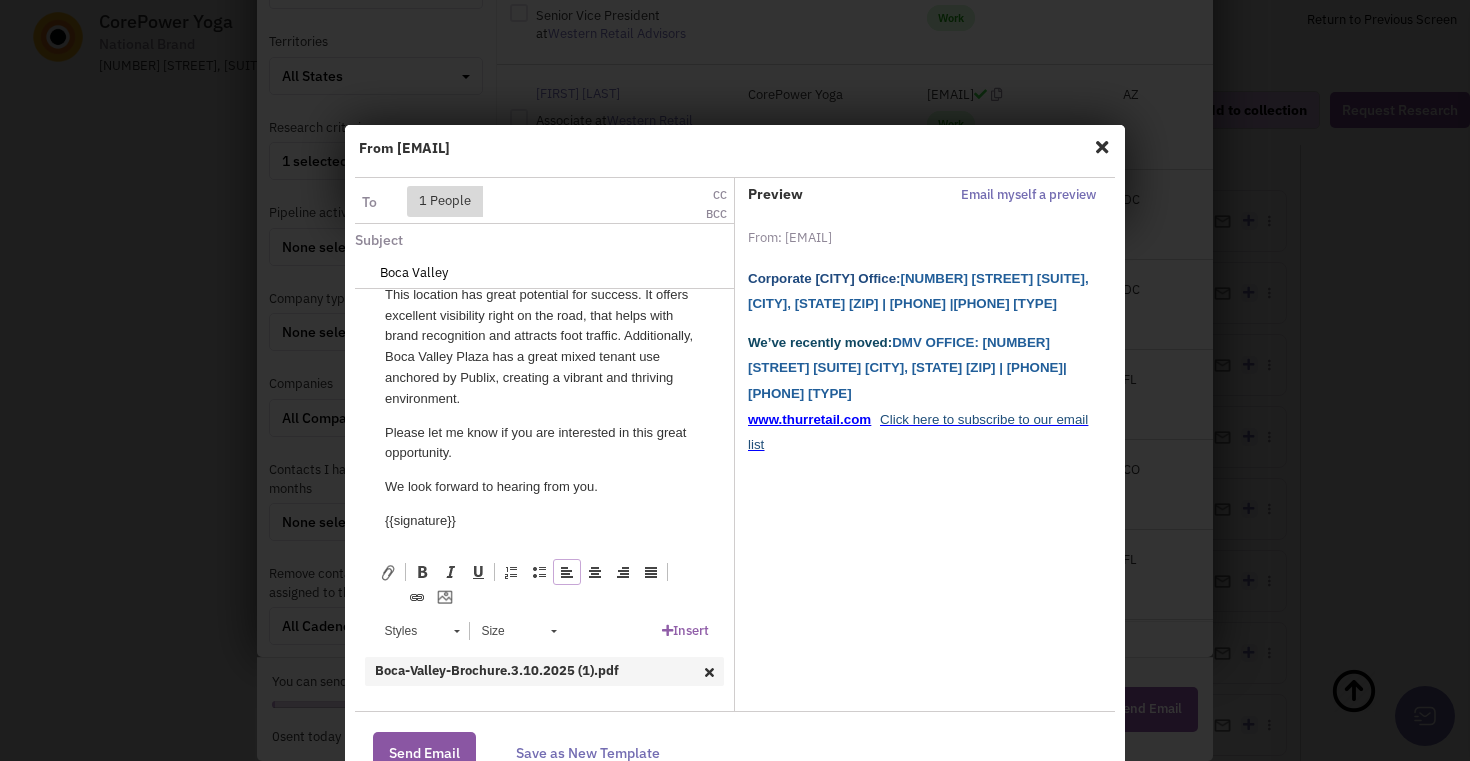 click on "Boca Valley" at bounding box center [497, 272] 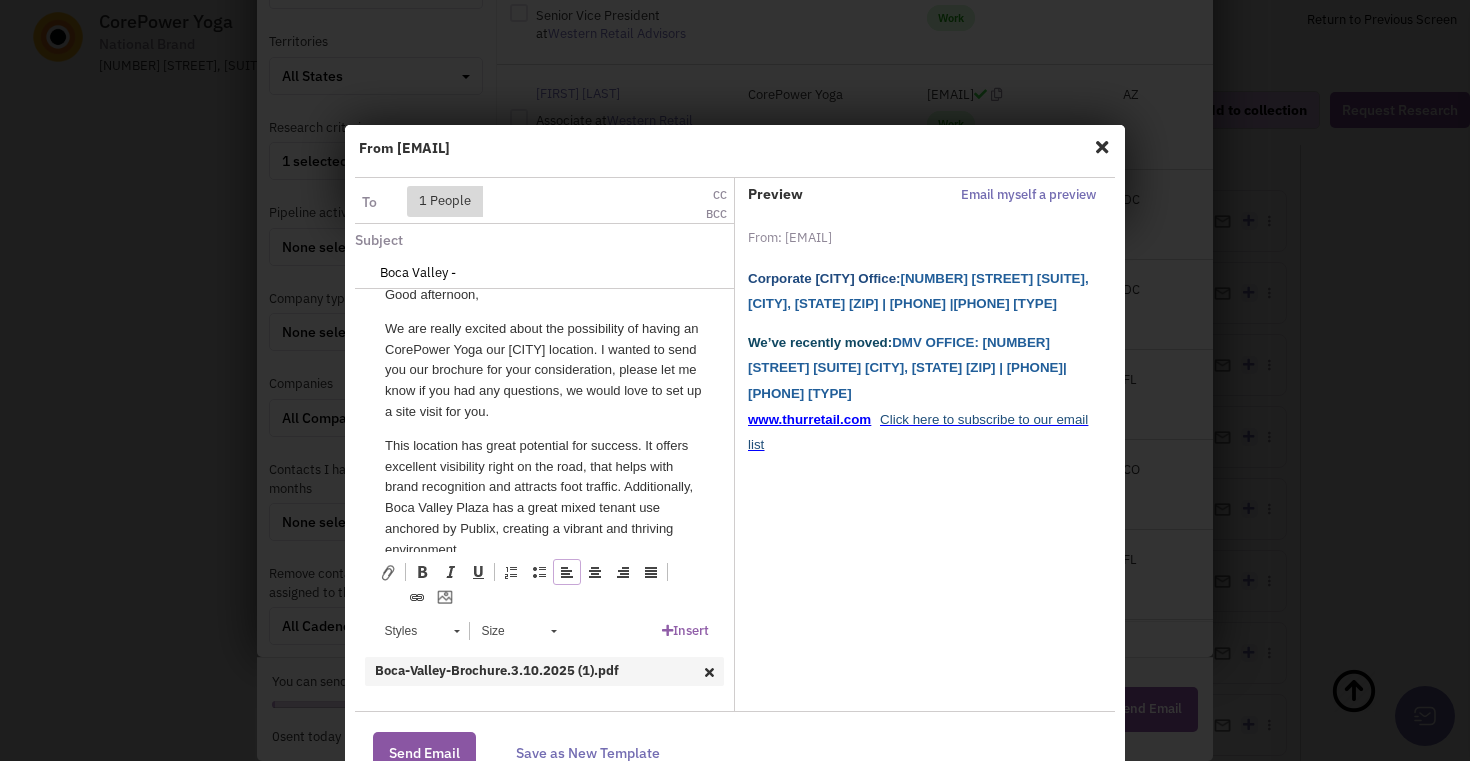 scroll, scrollTop: 0, scrollLeft: 0, axis: both 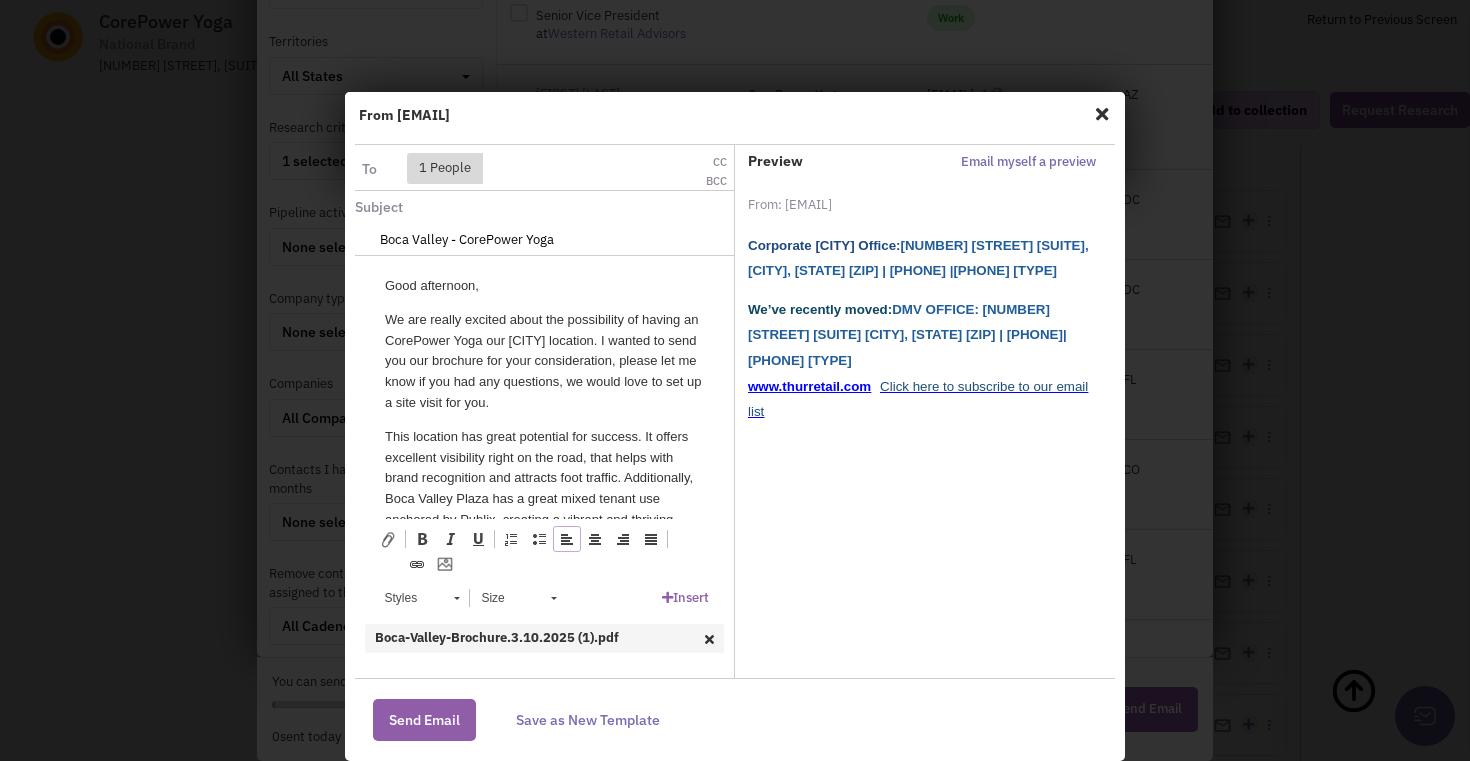type on "Boca Valley - CorePower Yoga" 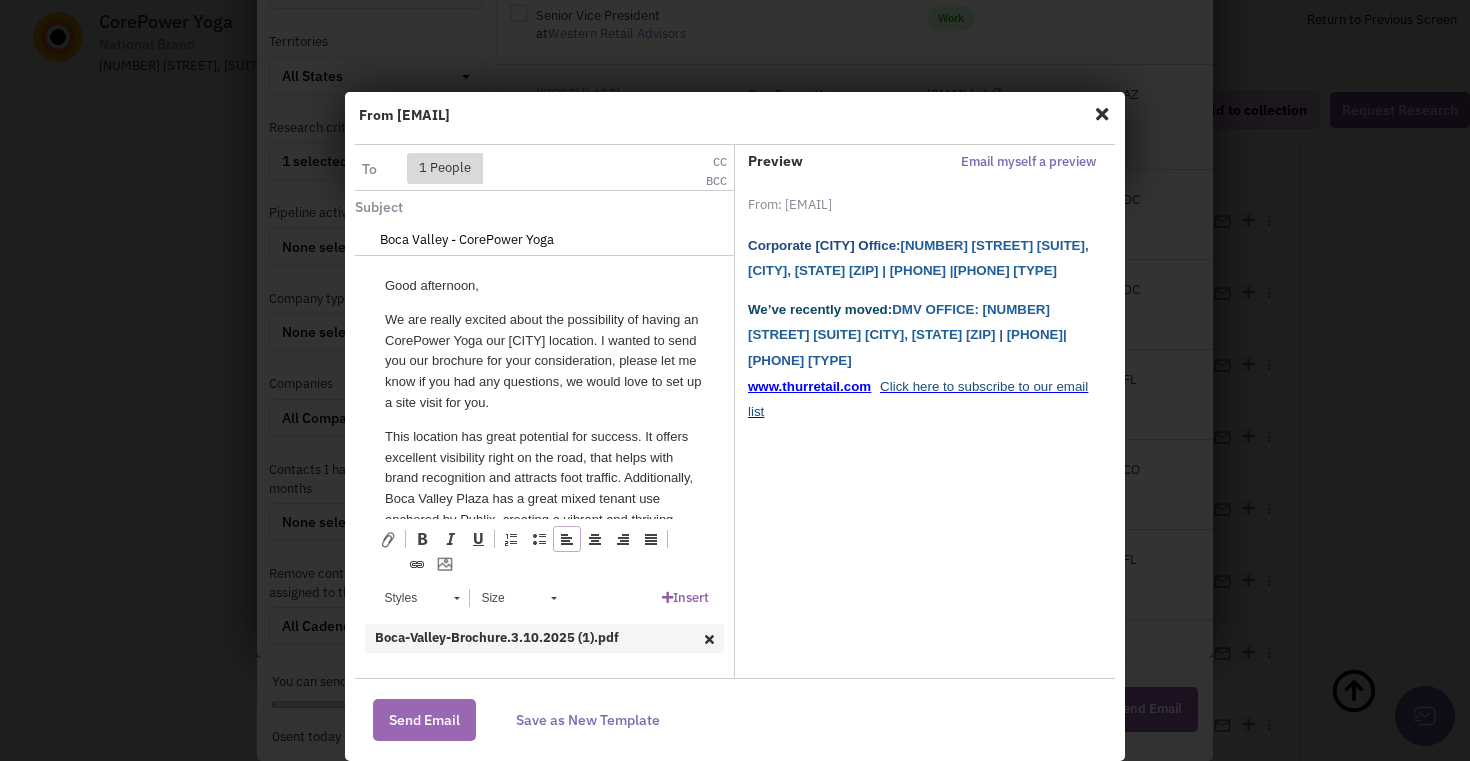 click on "Send Email" at bounding box center [424, 720] 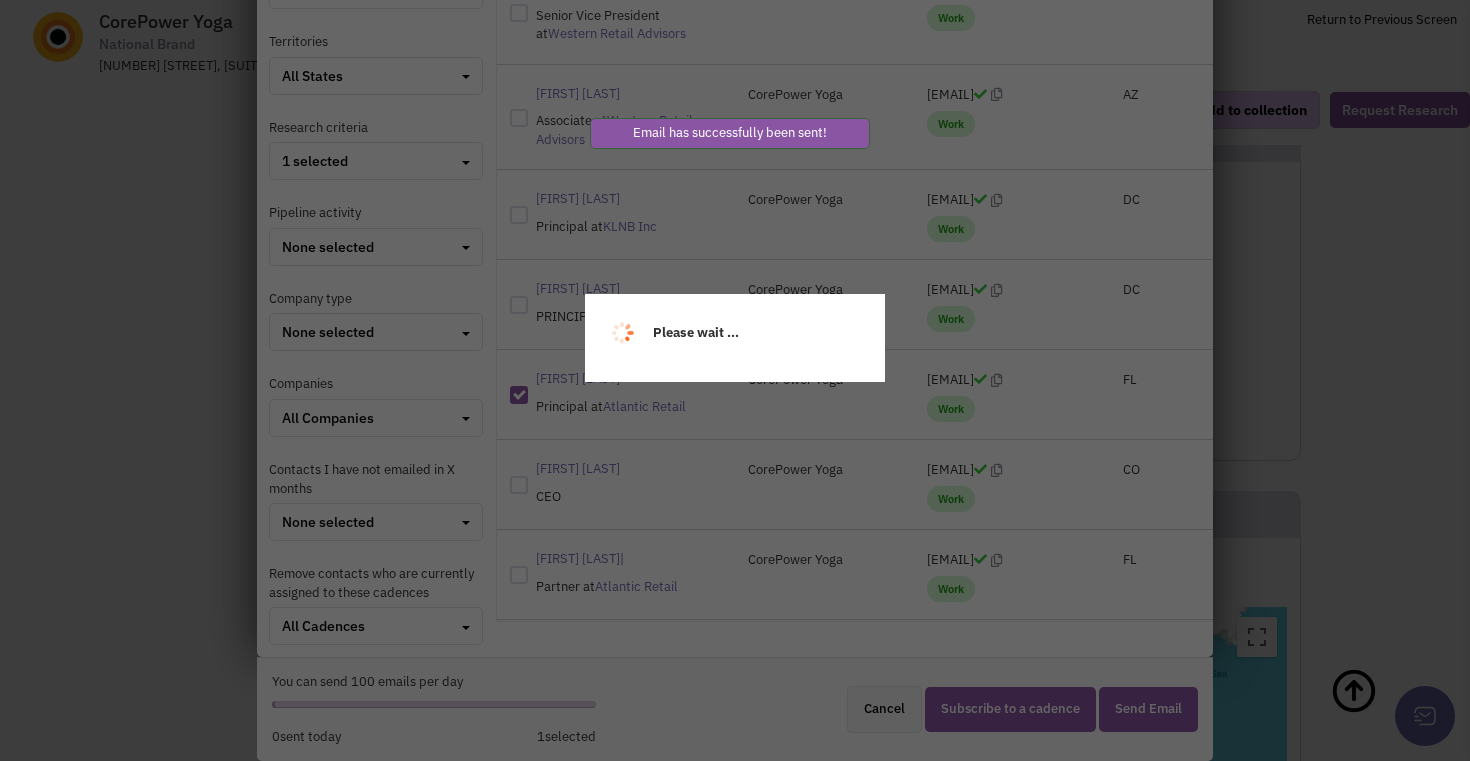 select 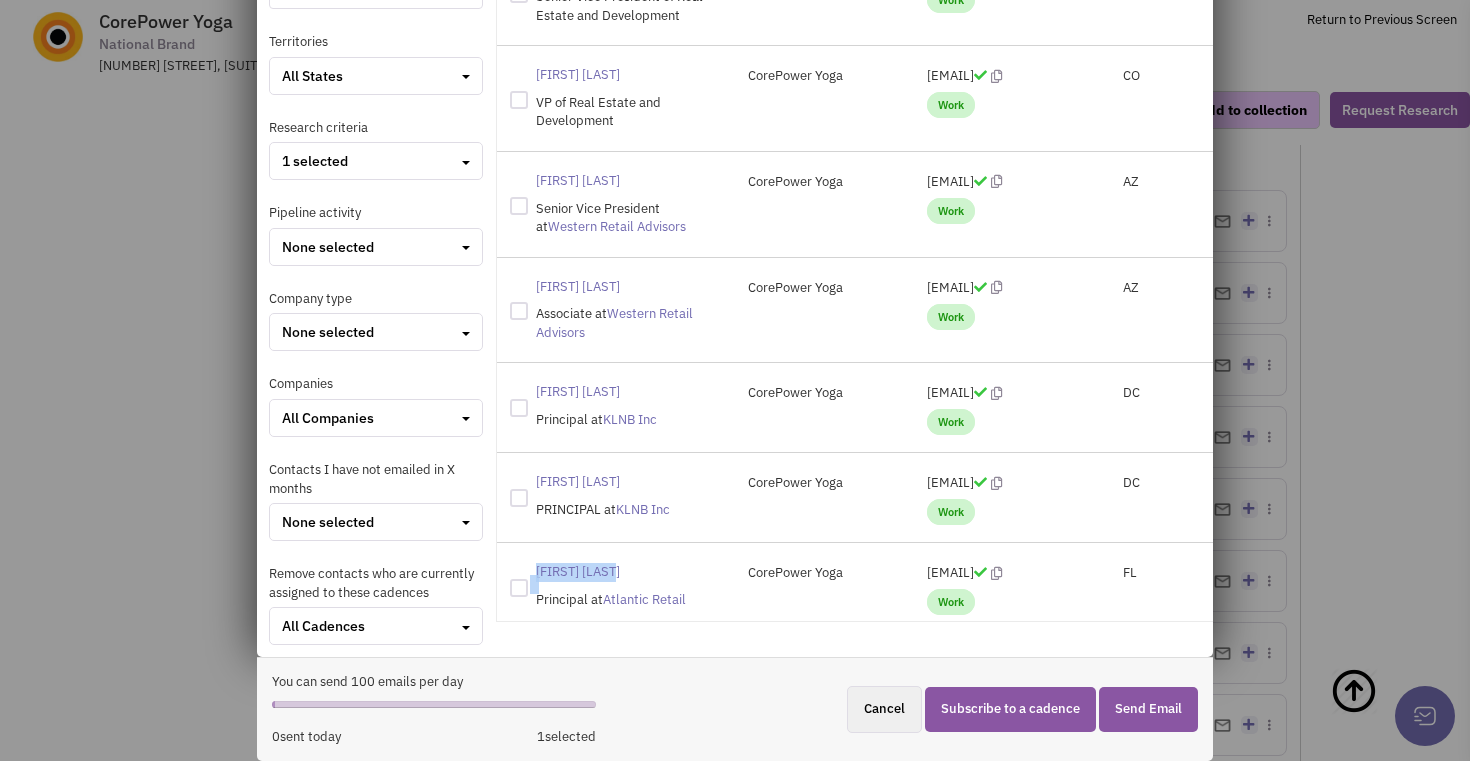 drag, startPoint x: 625, startPoint y: 585, endPoint x: 533, endPoint y: 585, distance: 92 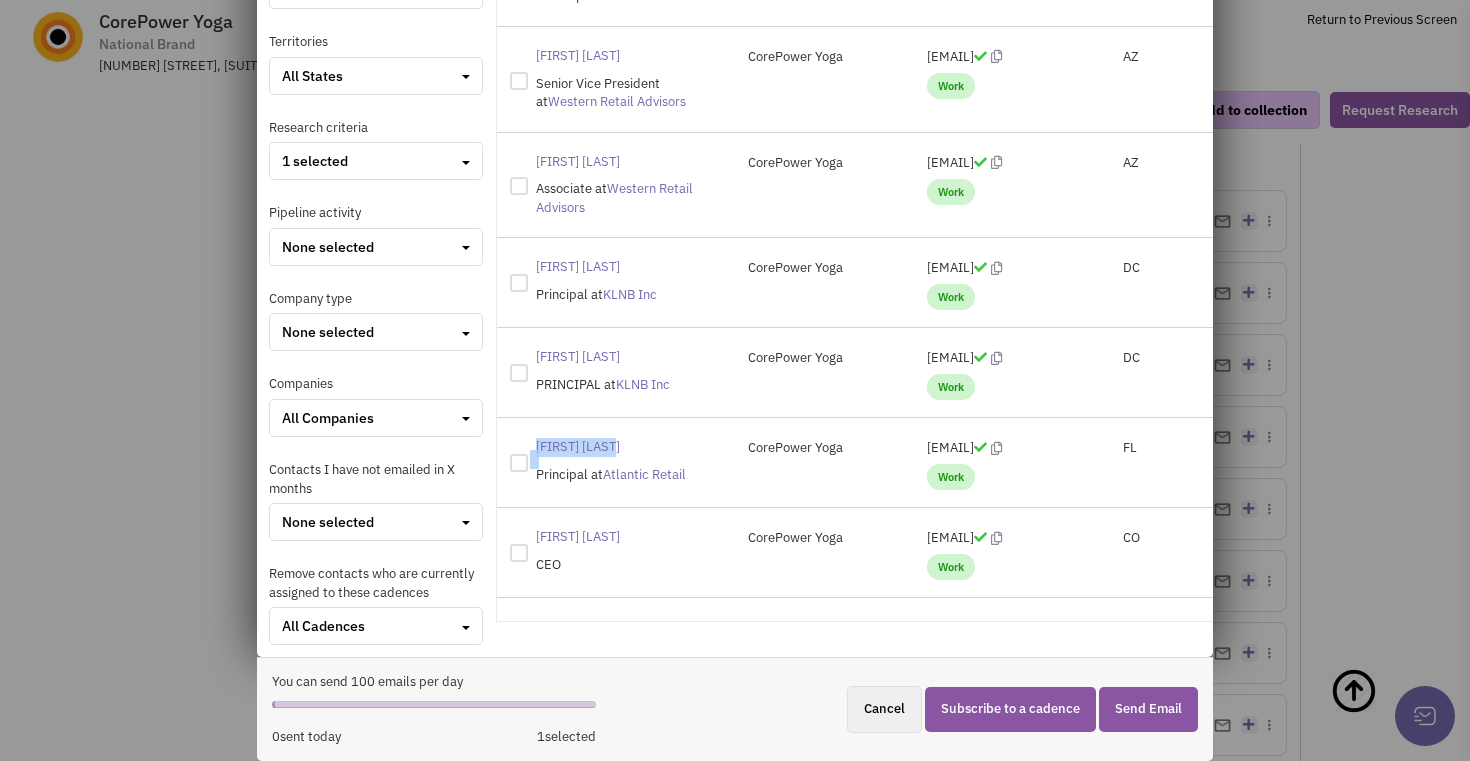 scroll, scrollTop: 208, scrollLeft: 0, axis: vertical 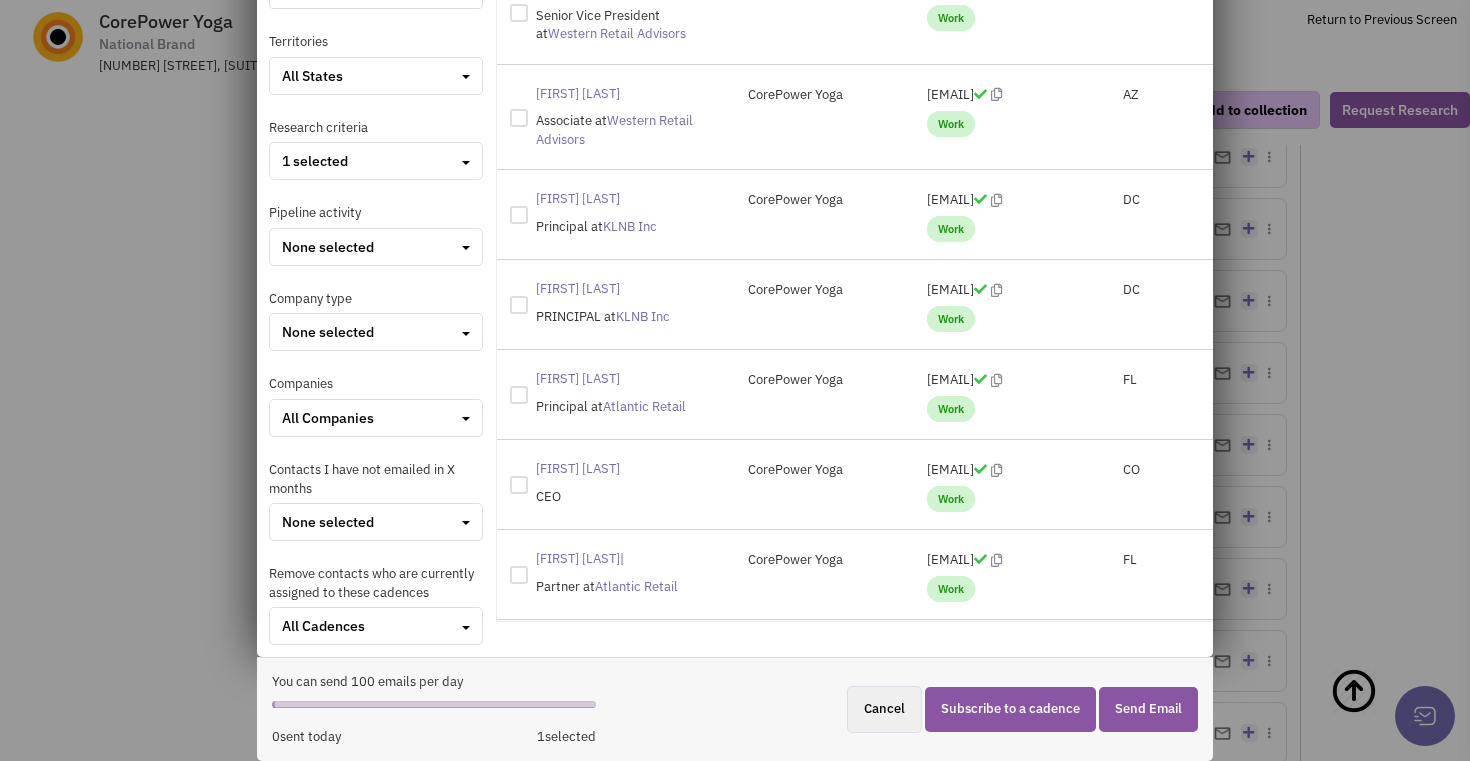 click at bounding box center (519, 575) 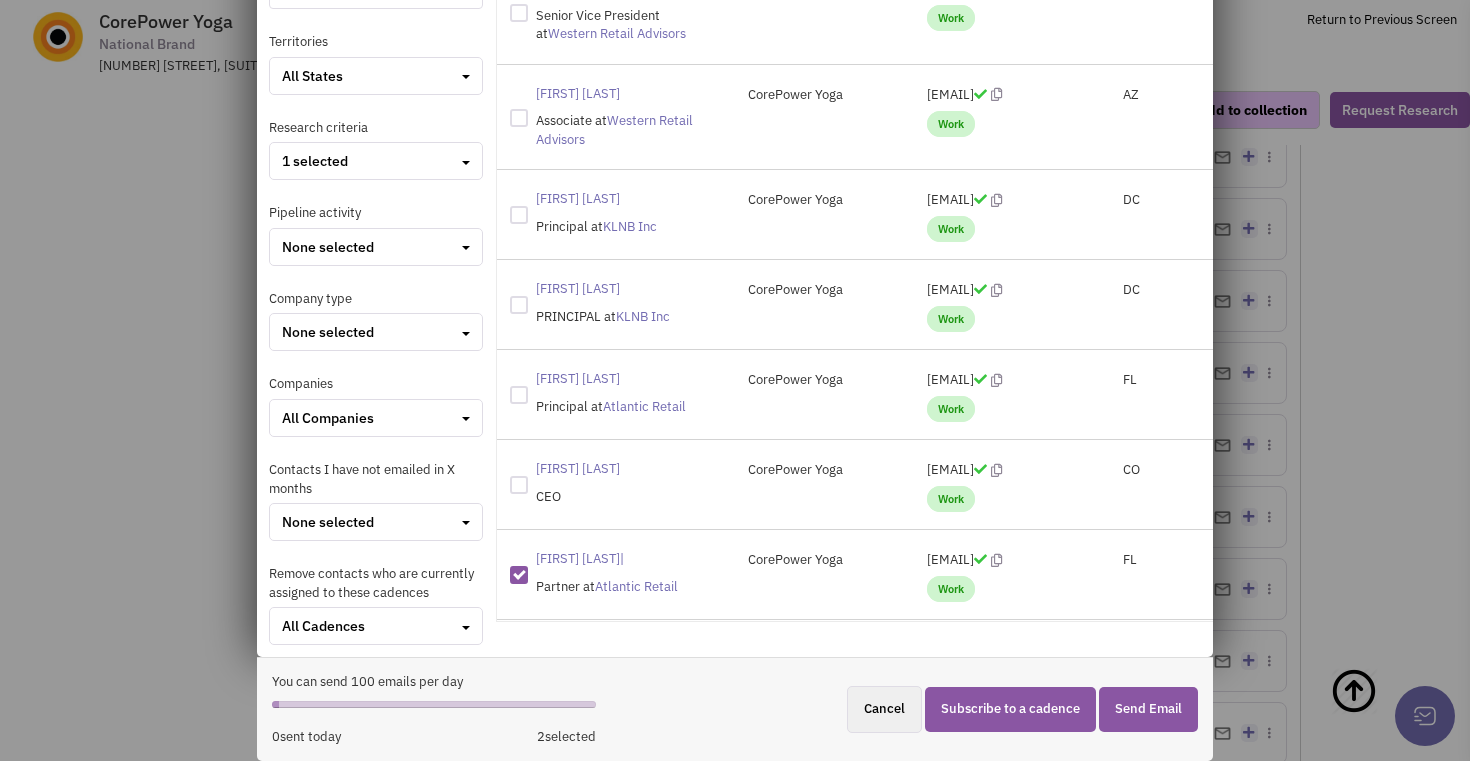 click on "Send Email" at bounding box center [1148, 709] 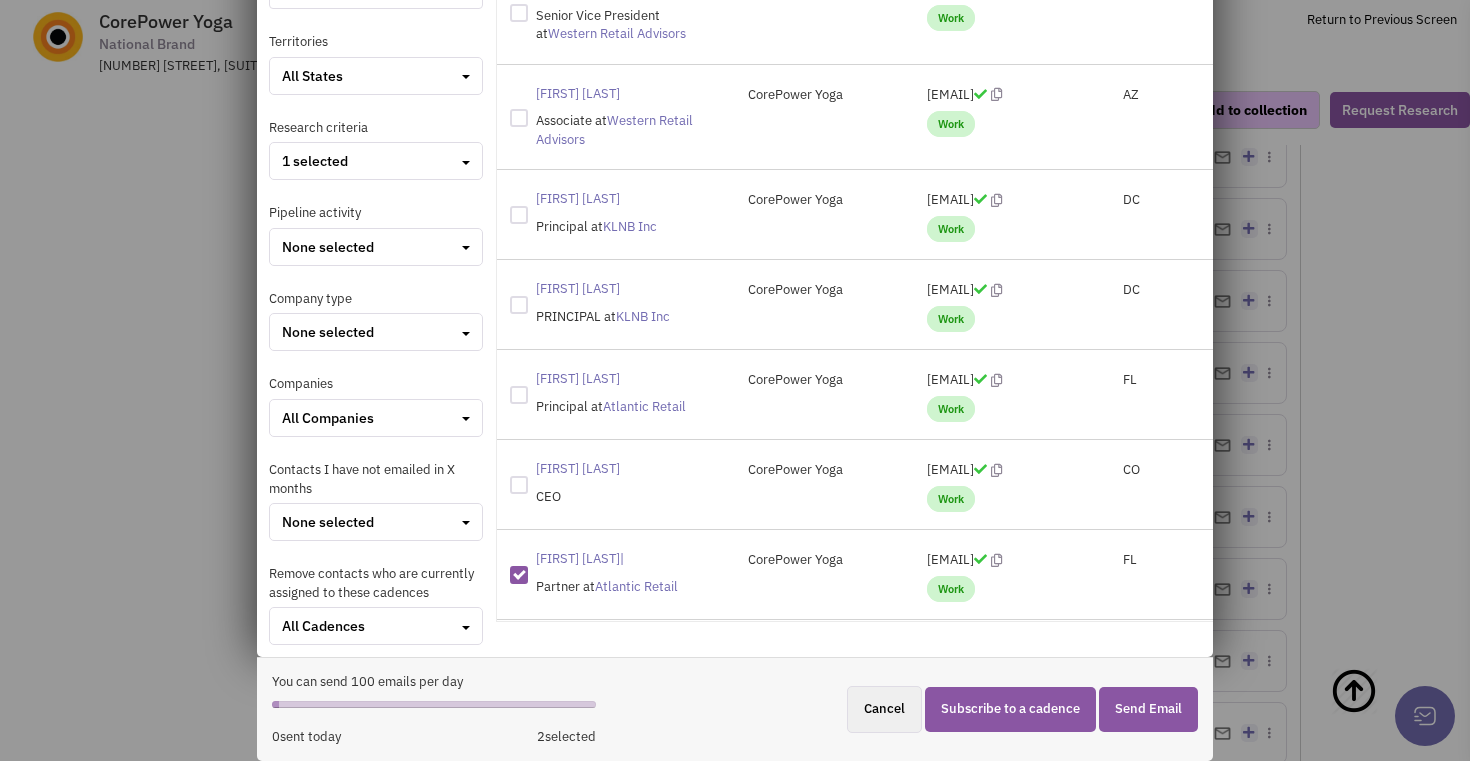 scroll, scrollTop: 0, scrollLeft: 0, axis: both 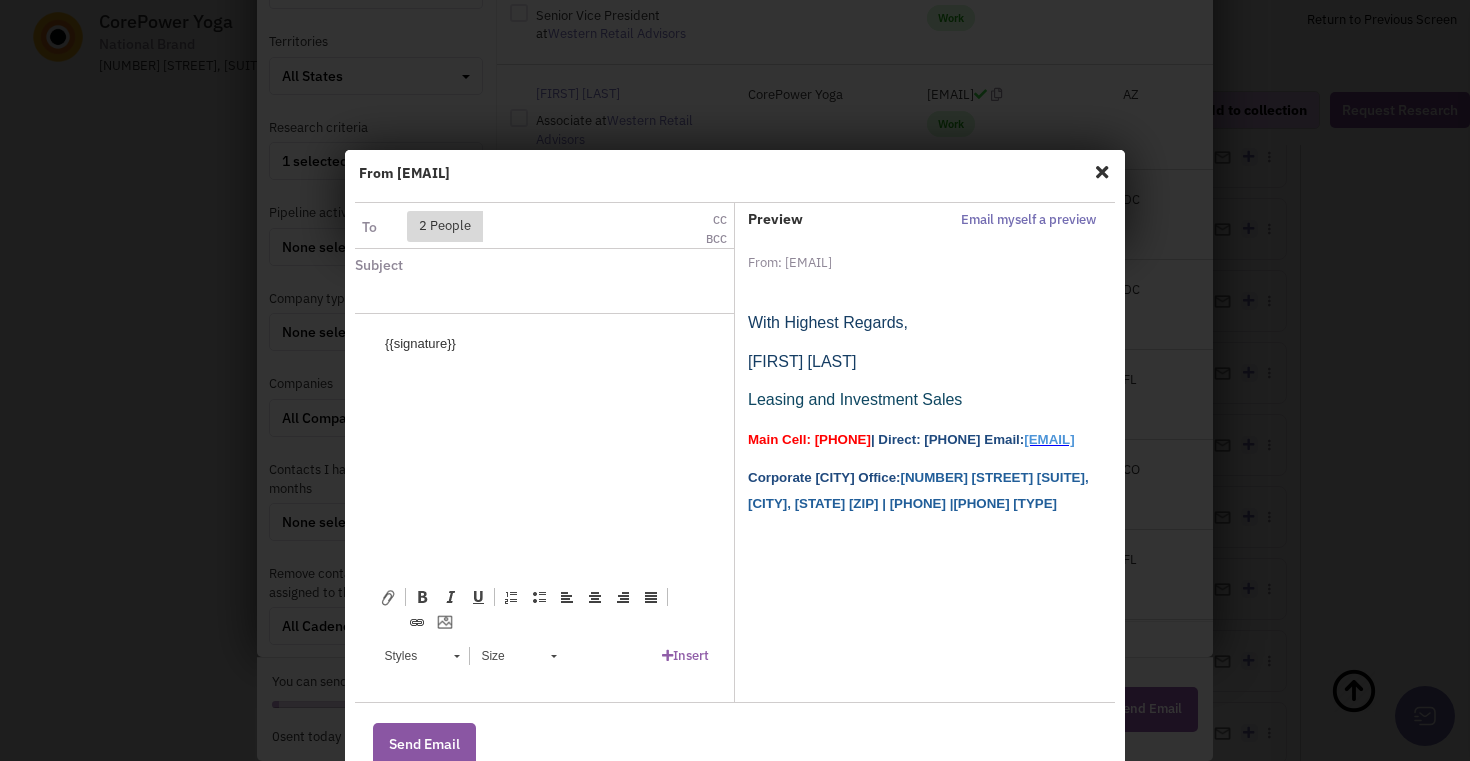 click on "{{signature}}" at bounding box center [544, 344] 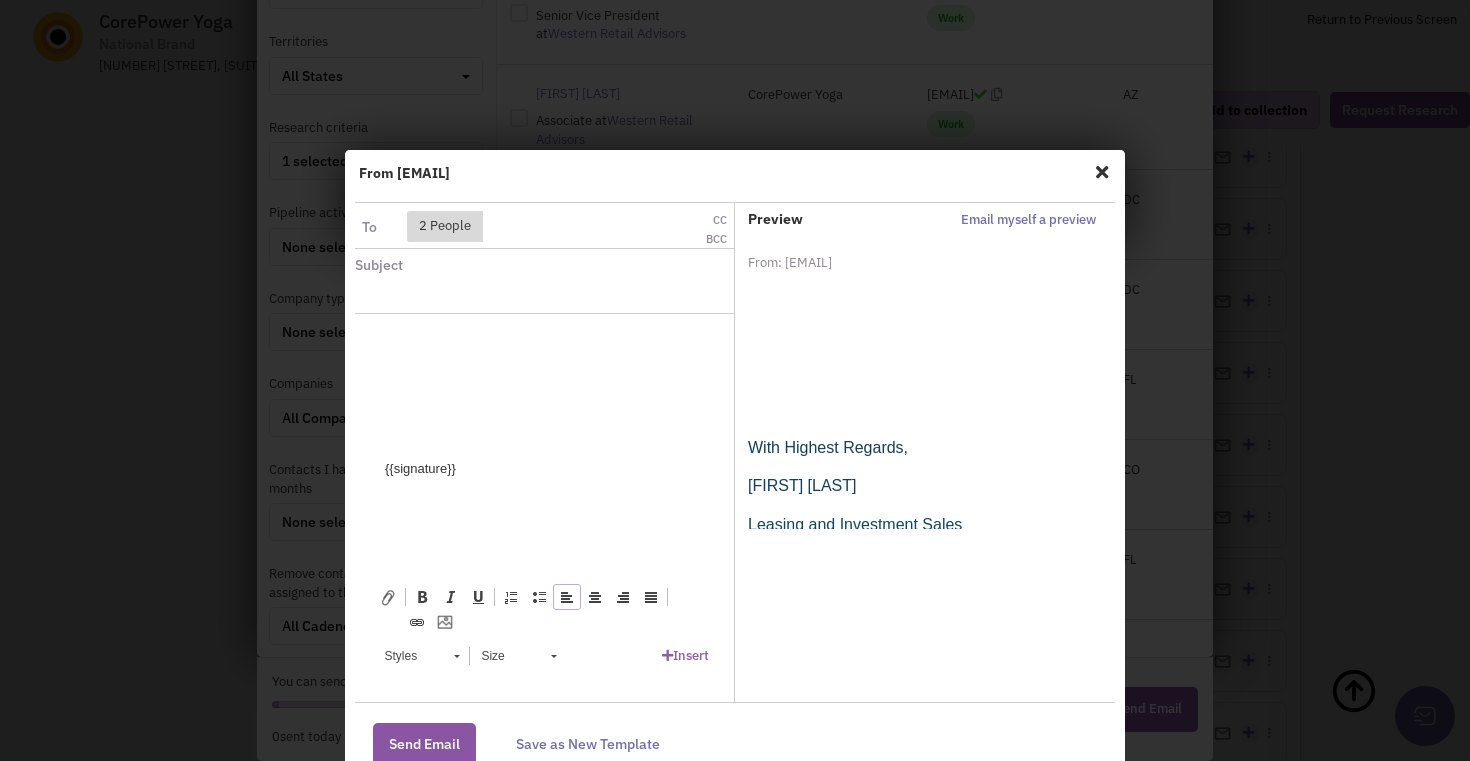 click at bounding box center (544, 365) 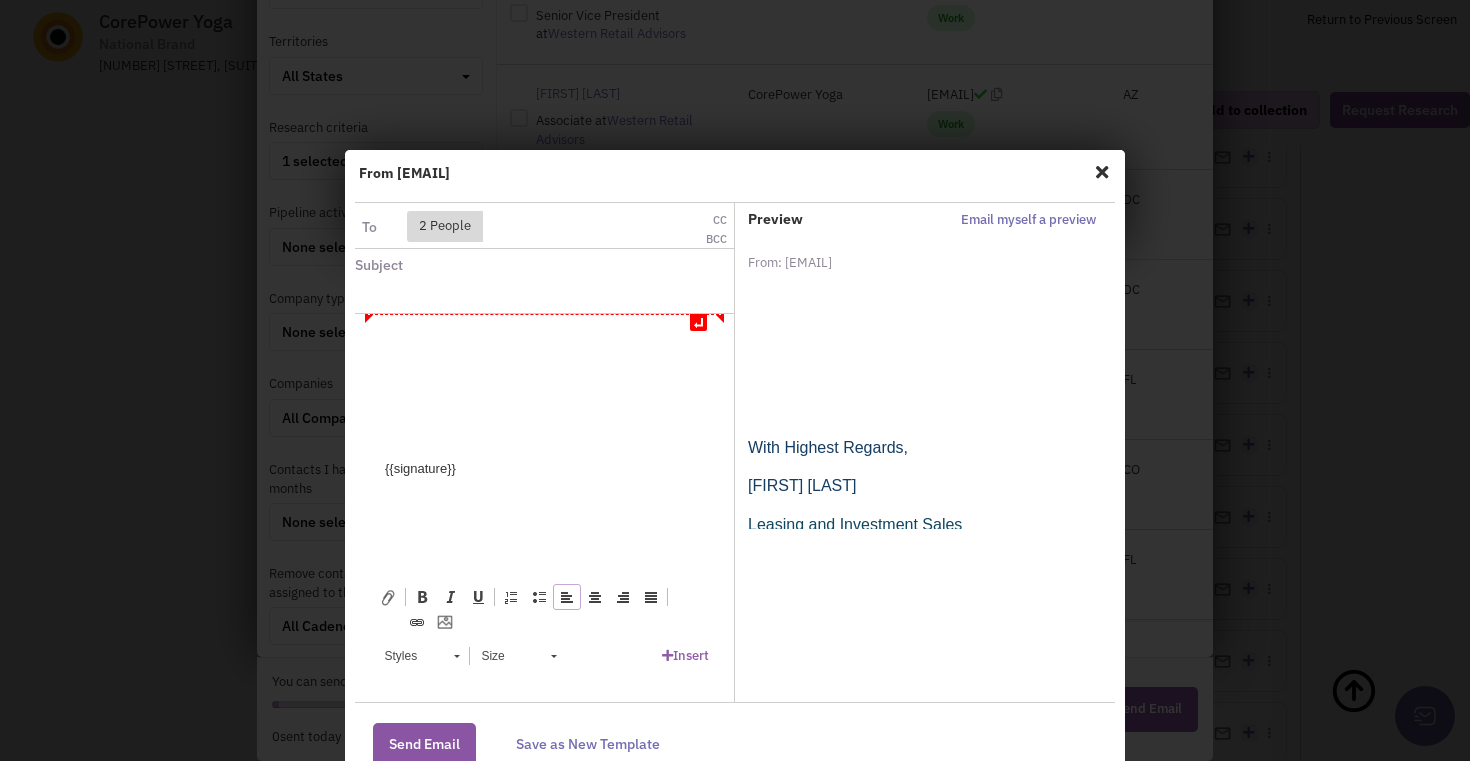 click at bounding box center [544, 344] 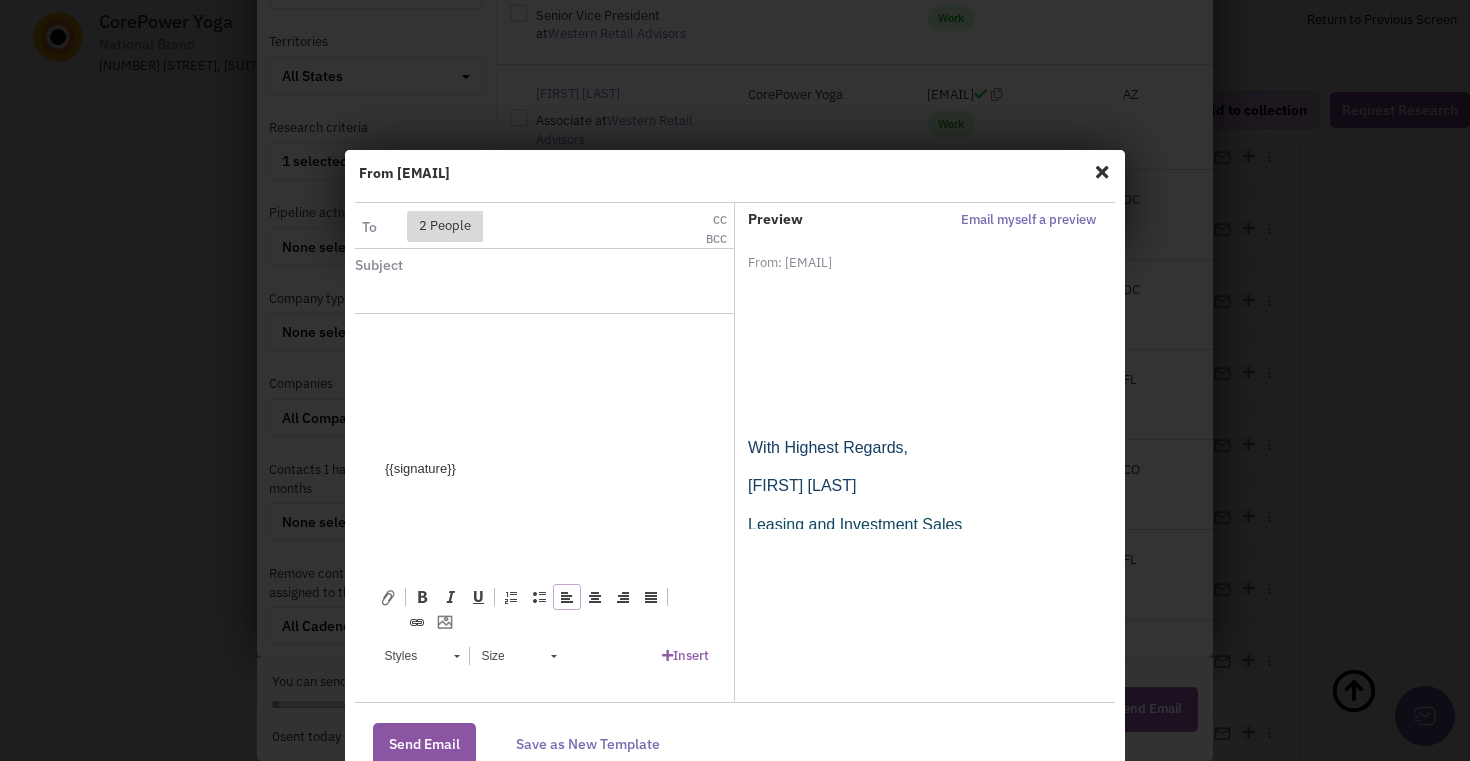 scroll, scrollTop: 185, scrollLeft: 0, axis: vertical 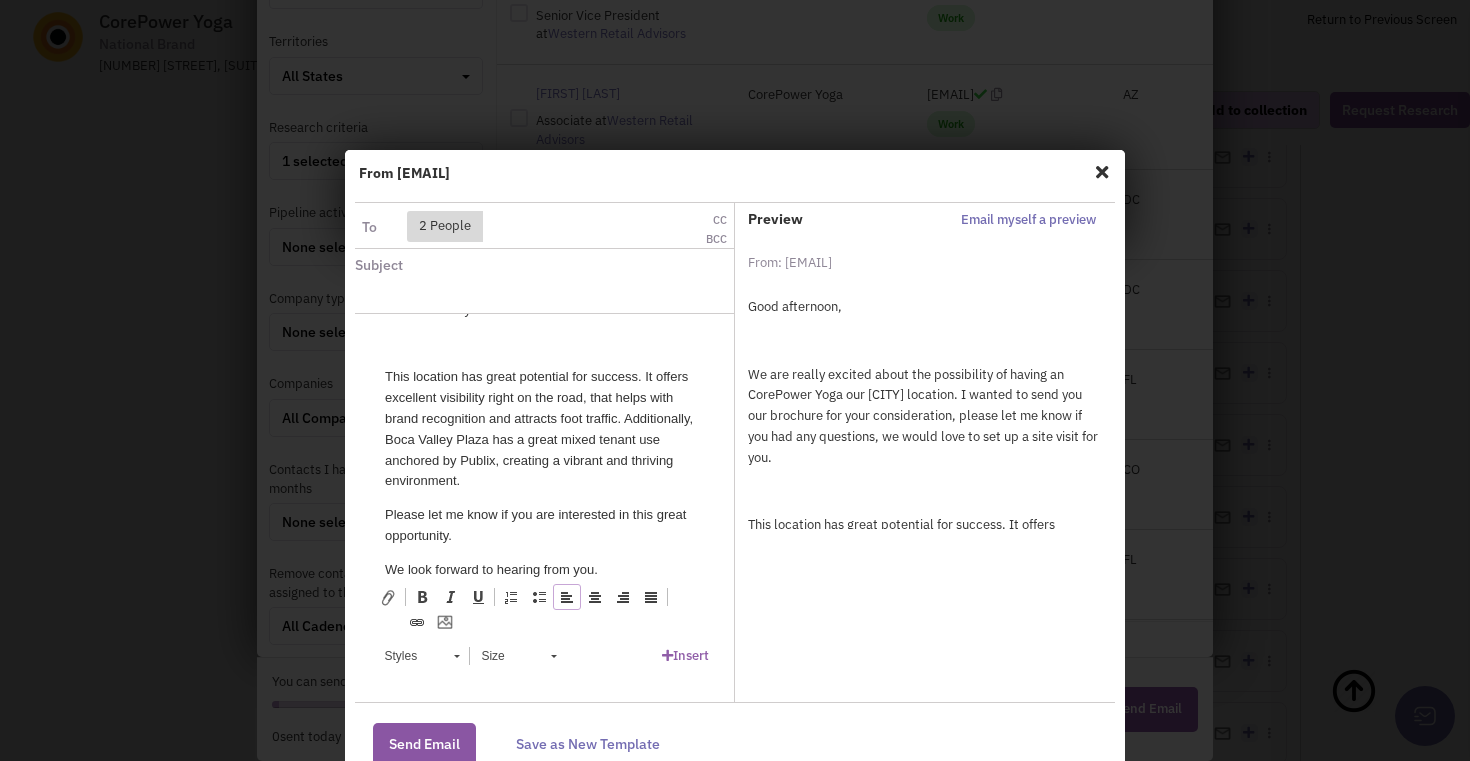 click on "Good afternoon, We are really excited about the possibility of having an CorePower Yoga our [CITY] location. I wanted to send you our brochure for your consideration, please let me know if you had any questions, we would love to set up a site visit for you. This location has great potential for success. It offers excellent visibility right on the road, that helps with brand recognition and attracts foot traffic. Additionally, [CITY] Plaza has a great mixed tenant use anchored by Publix, creating a vibrant and thriving environment. Please let me know if you are interested in this great opportunity. We look forward to hearing from you. {{signature}}" at bounding box center [544, 433] 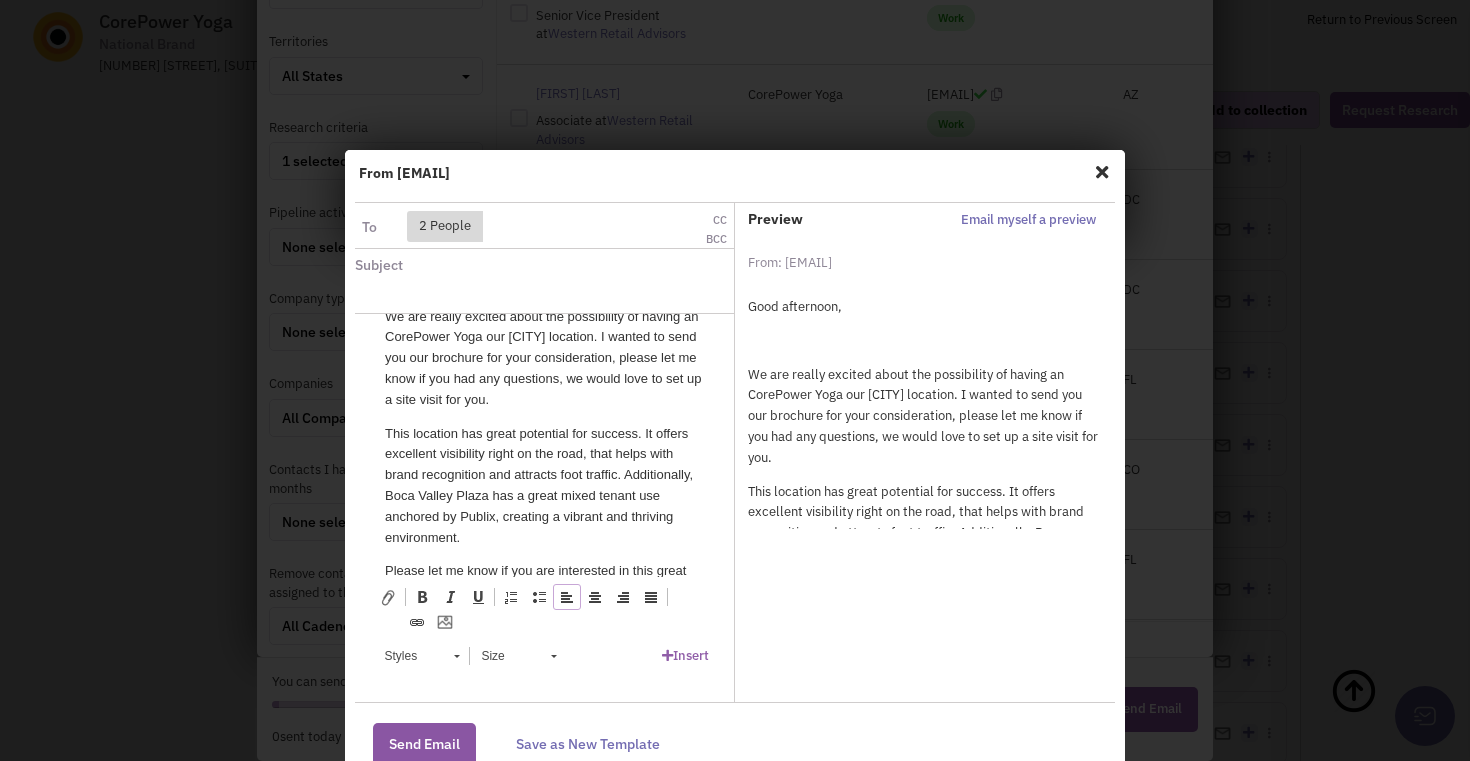 scroll, scrollTop: 0, scrollLeft: 0, axis: both 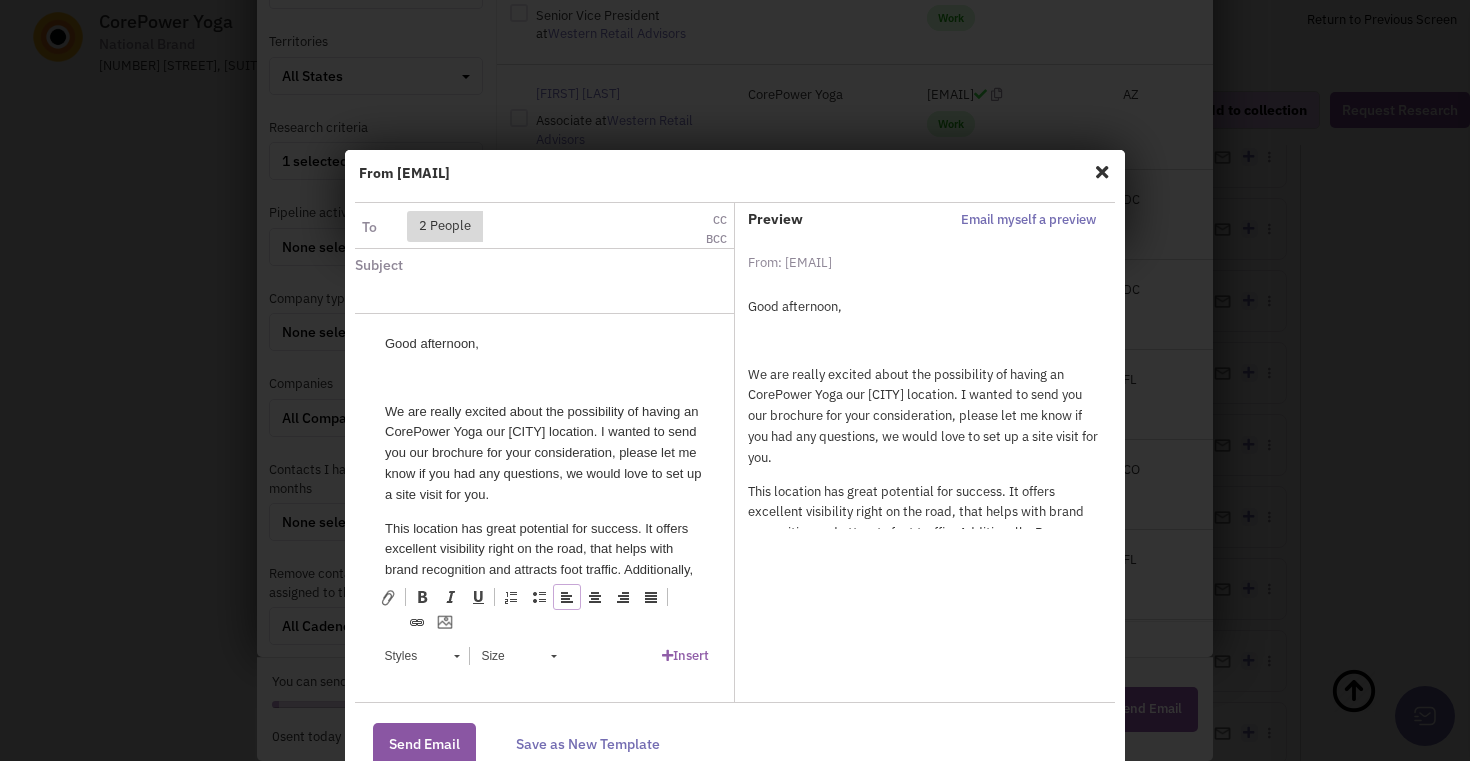 click on "Good afternoon, We are really excited about the possibility of having an CorePower Yoga our [CITY] location. I wanted to send you our brochure for your consideration, please let me know if you had any questions, we would love to set up a site visit for you. This location has great potential for success. It offers excellent visibility right on the road, that helps with brand recognition and attracts foot traffic. Additionally, [CITY] Plaza has a great mixed tenant use anchored by Publix, creating a vibrant and thriving environment. Please let me know if you are interested in this great opportunity. We look forward to hearing from you. {{signature}}" at bounding box center [544, 602] 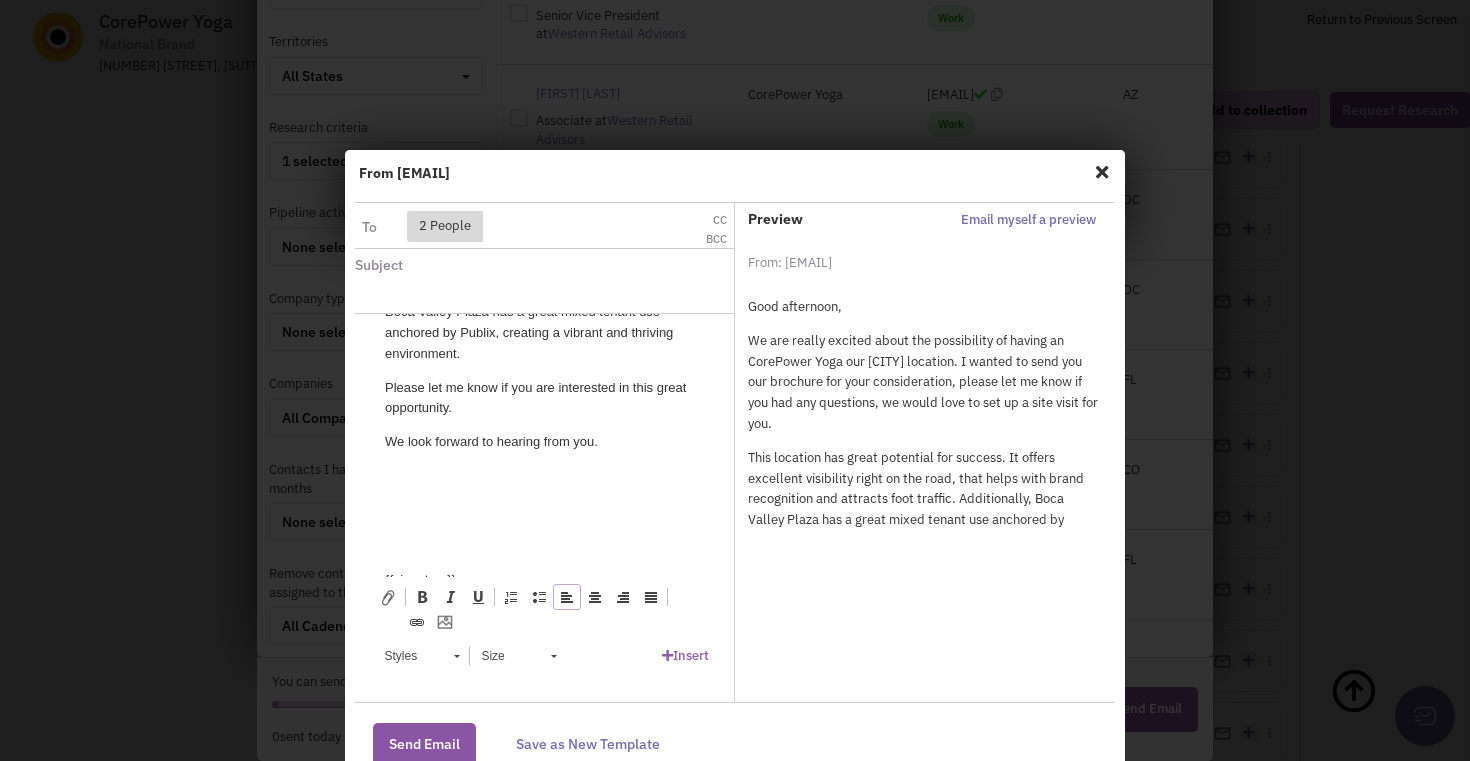 scroll, scrollTop: 278, scrollLeft: 0, axis: vertical 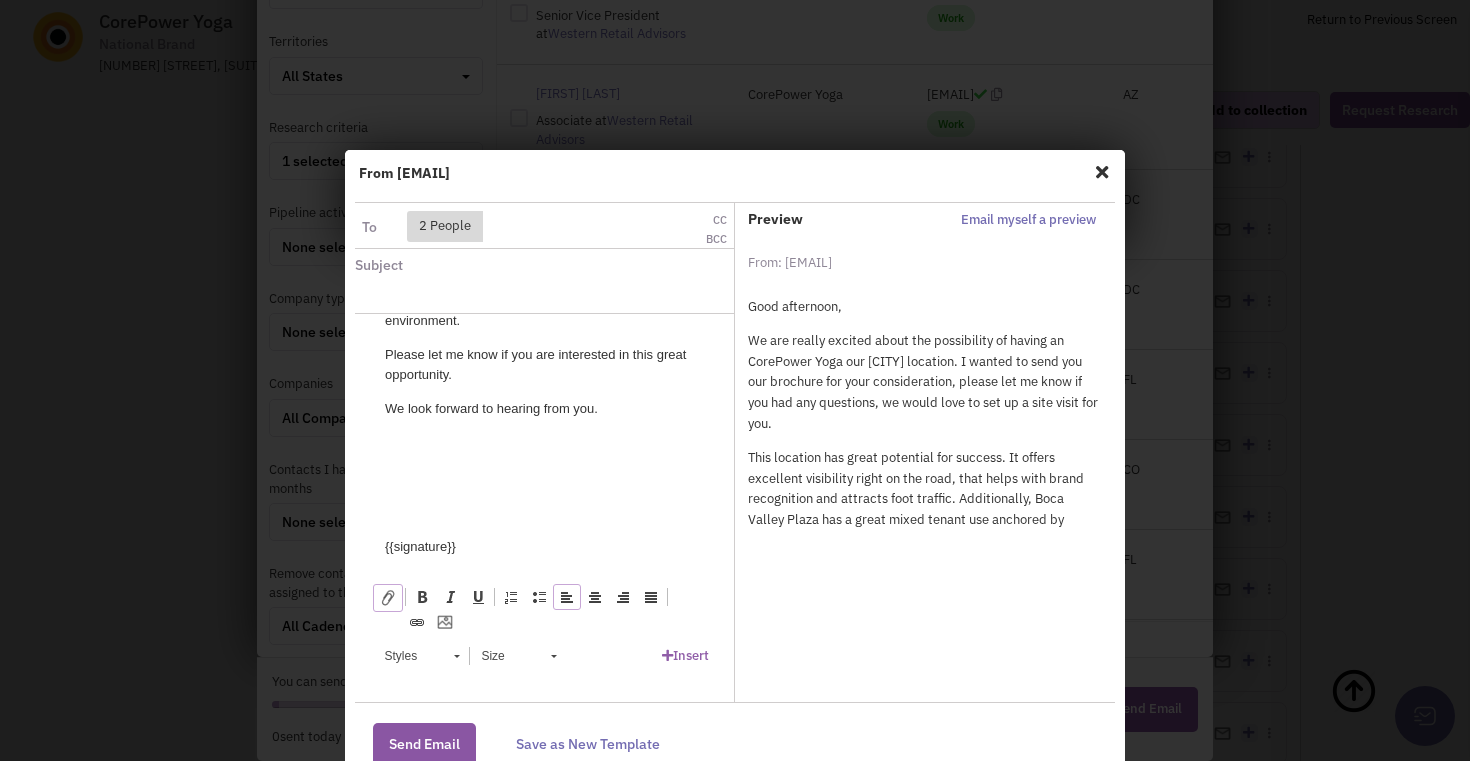 click at bounding box center (388, 598) 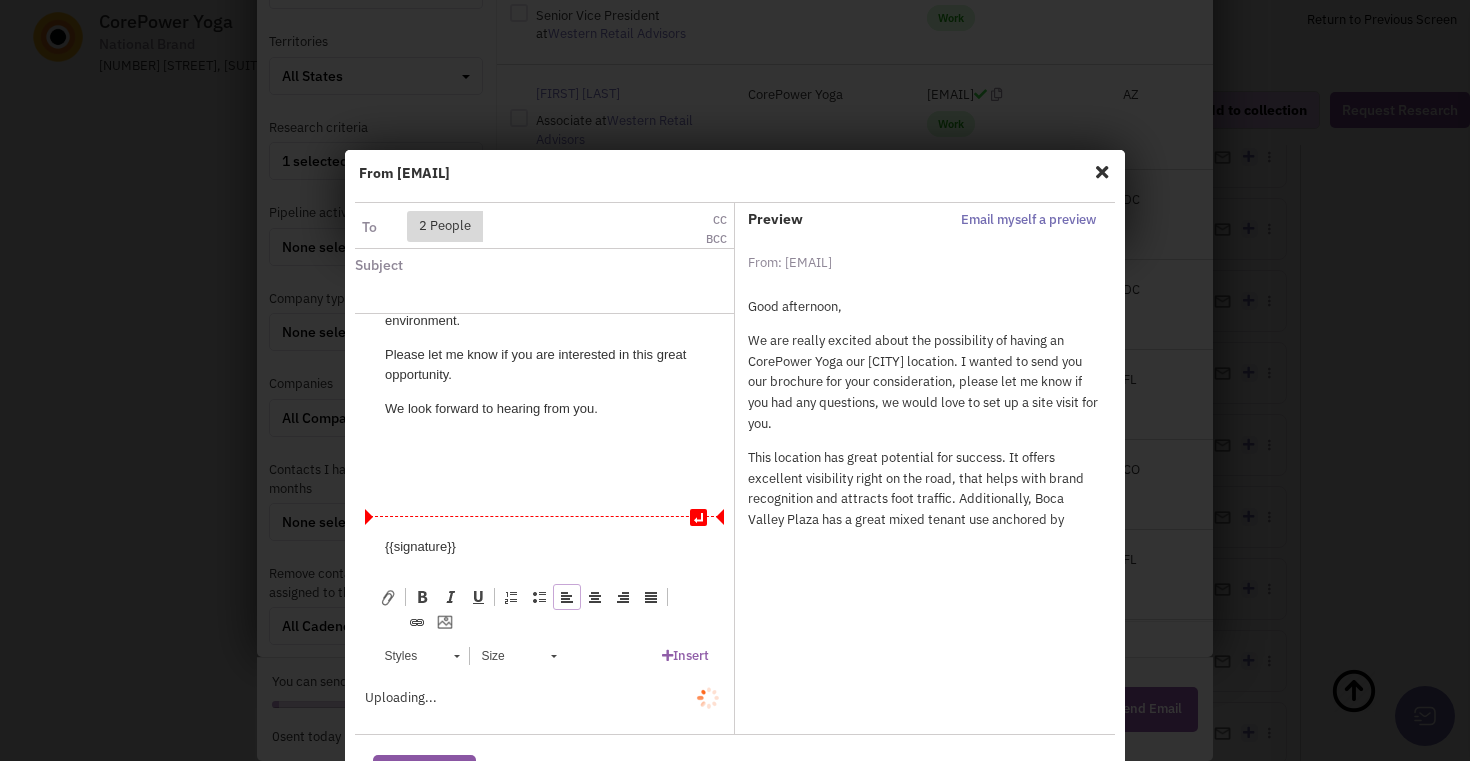 click at bounding box center (544, 526) 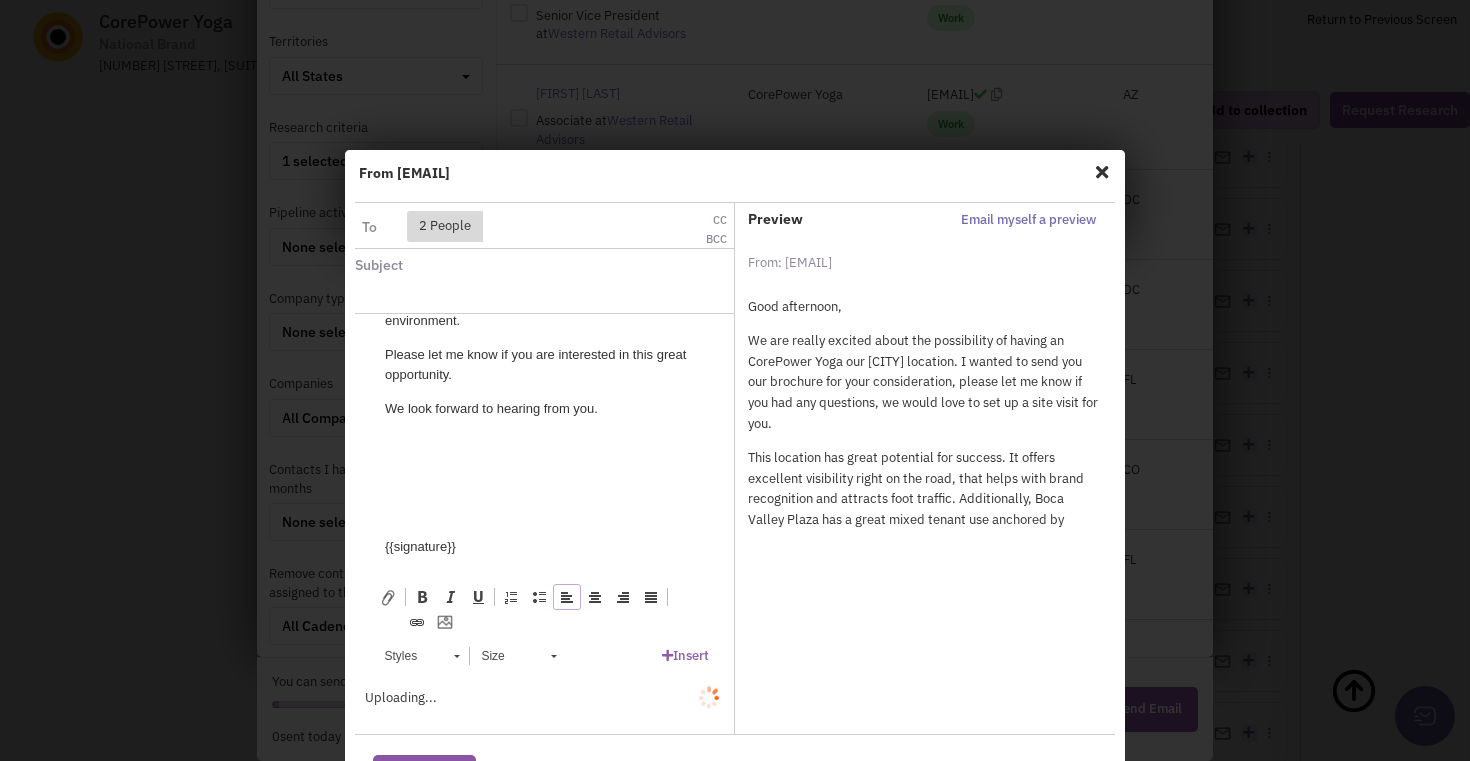 type 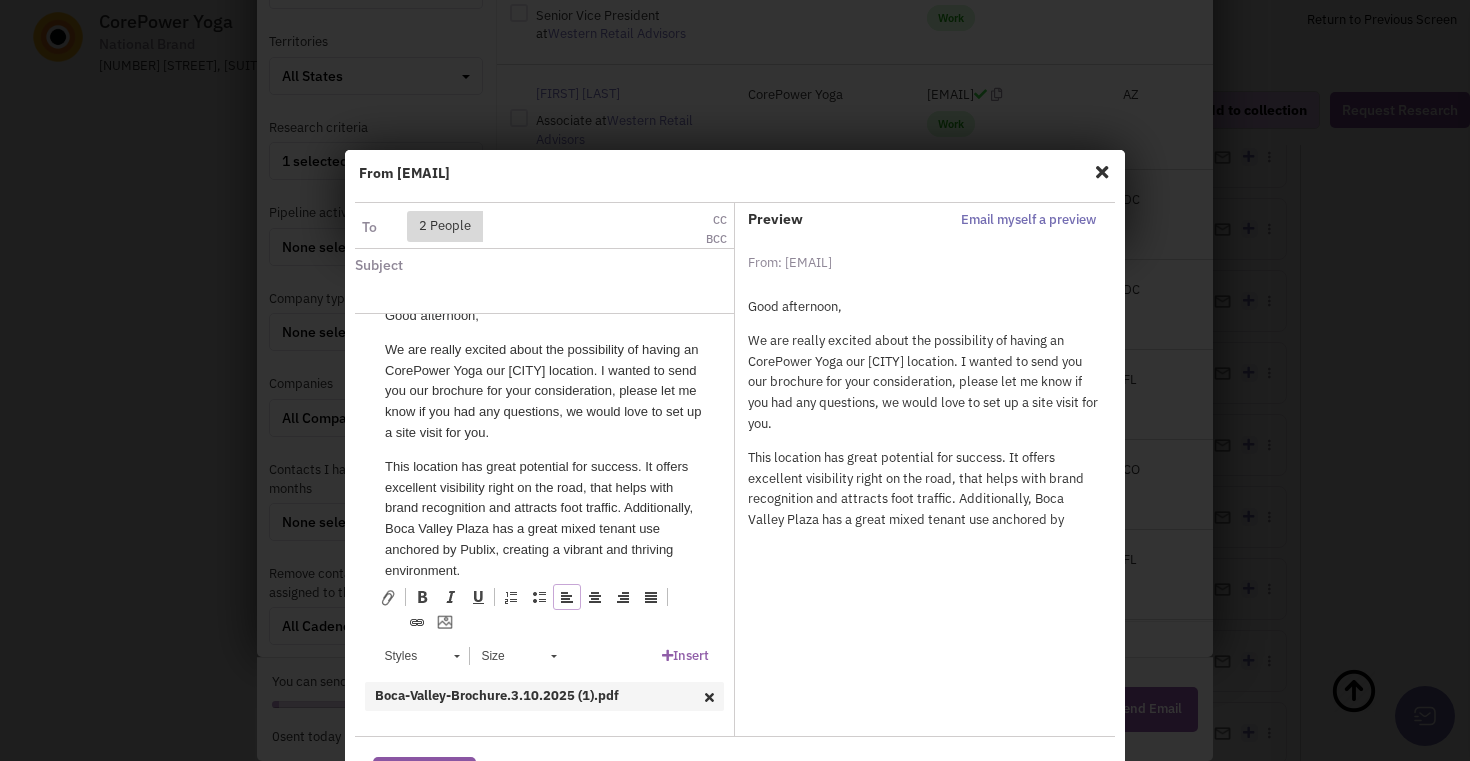 scroll, scrollTop: 0, scrollLeft: 0, axis: both 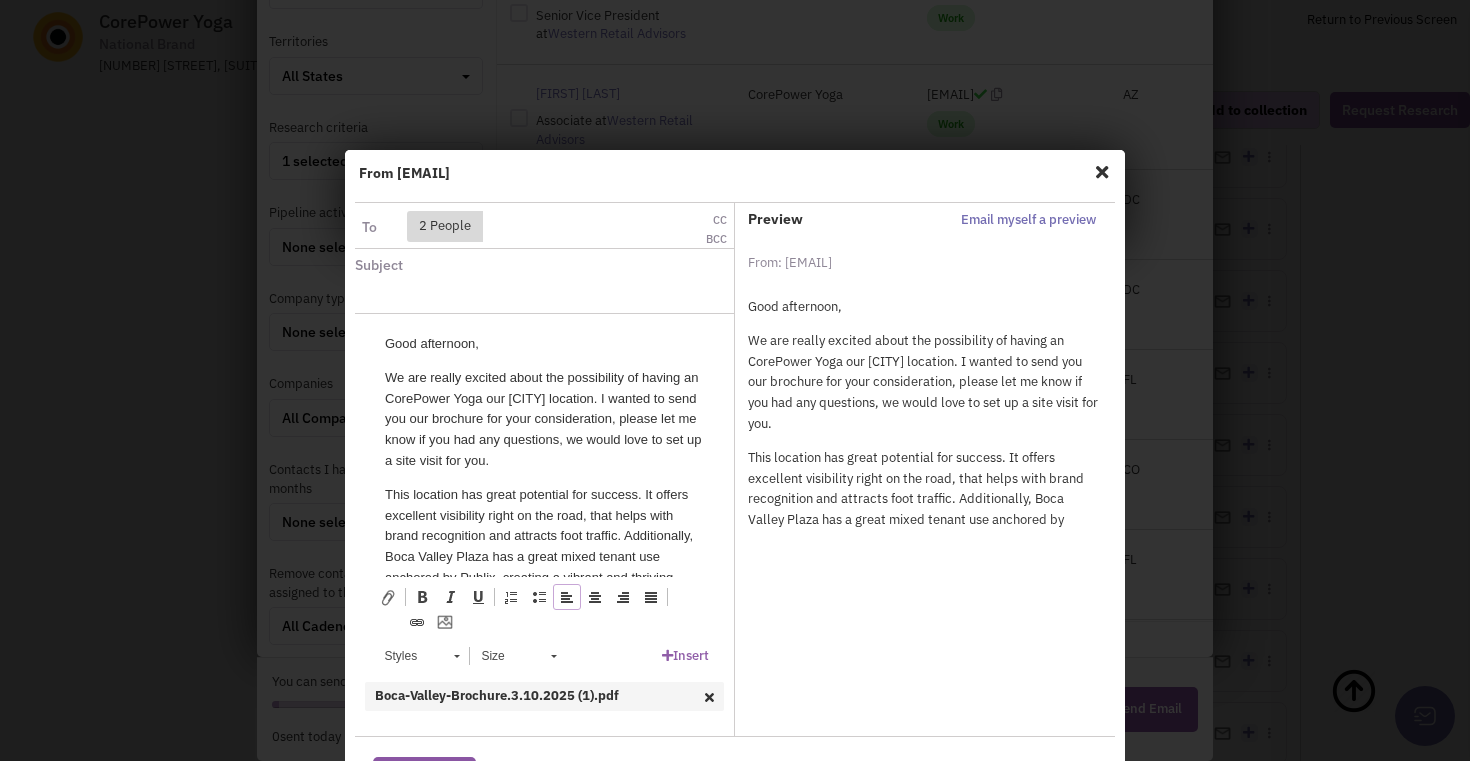 click at bounding box center [497, 297] 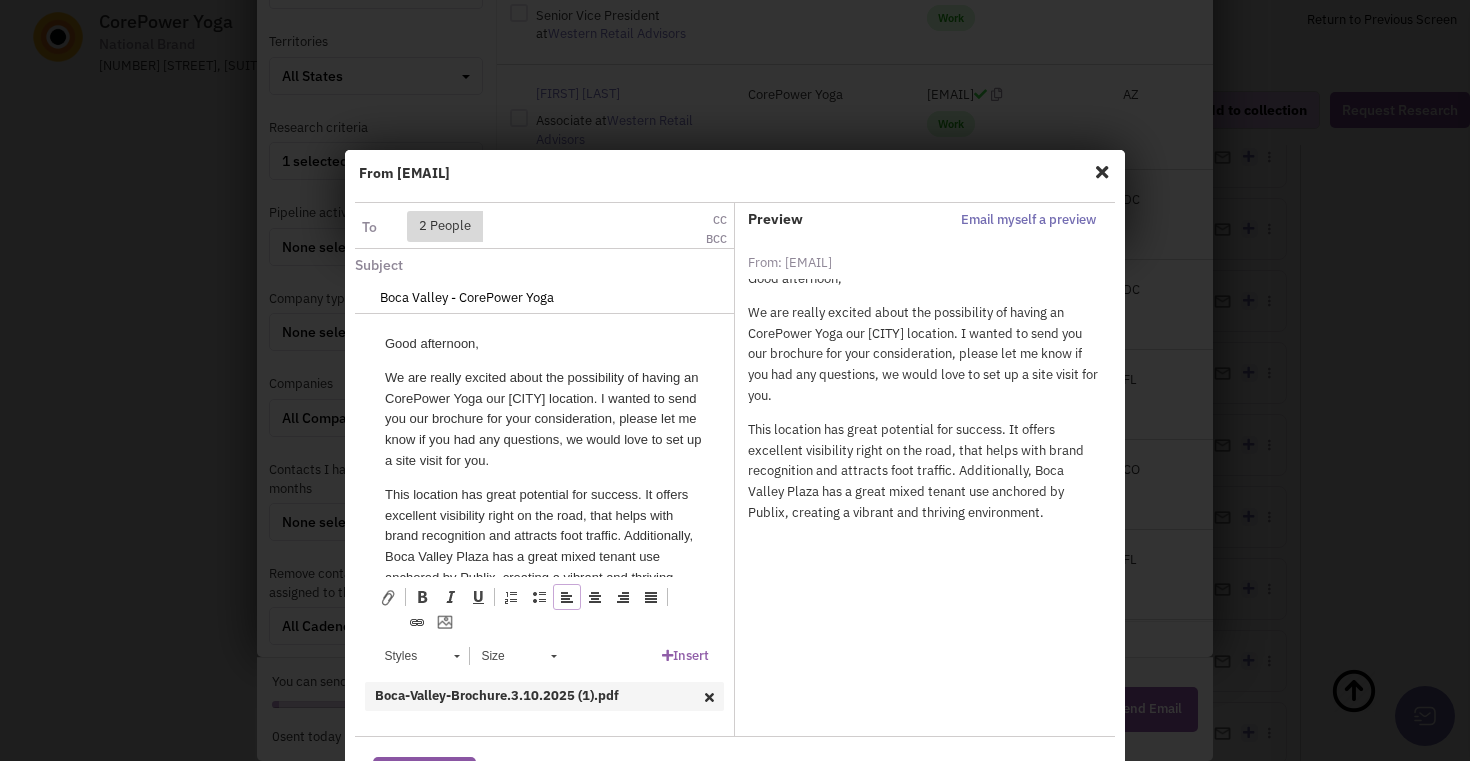scroll, scrollTop: 0, scrollLeft: 0, axis: both 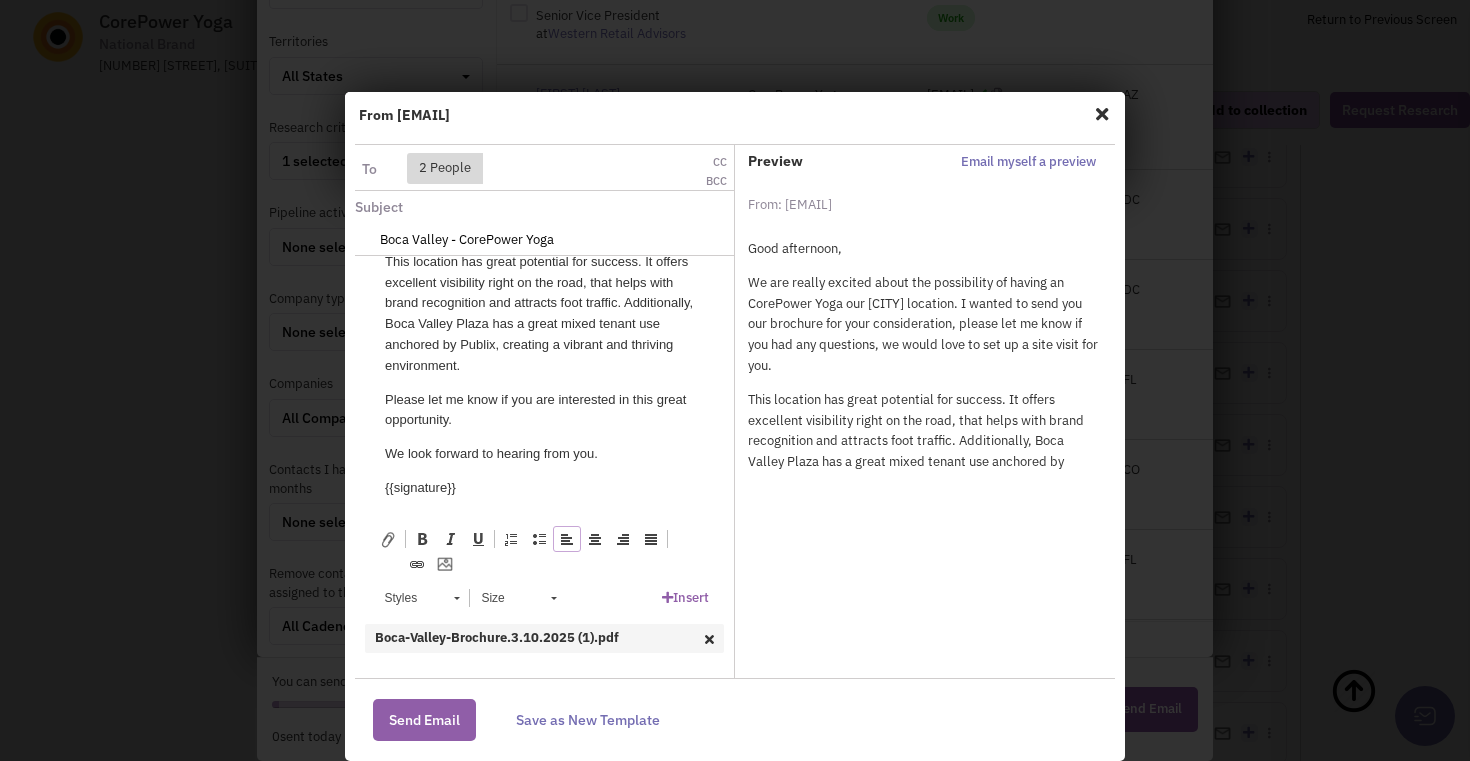 type on "Boca Valley - CorePower Yoga" 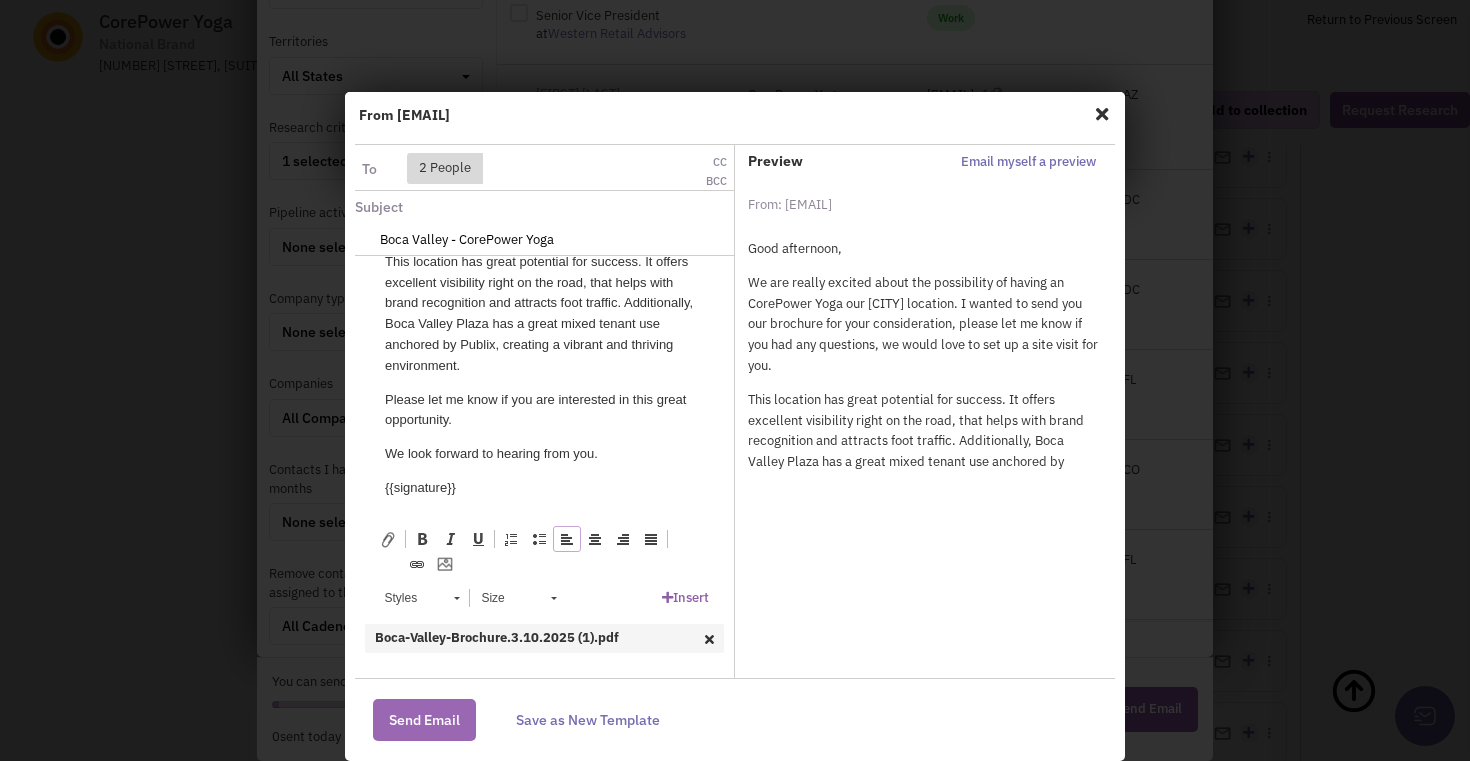 click on "Send Email" at bounding box center [424, 720] 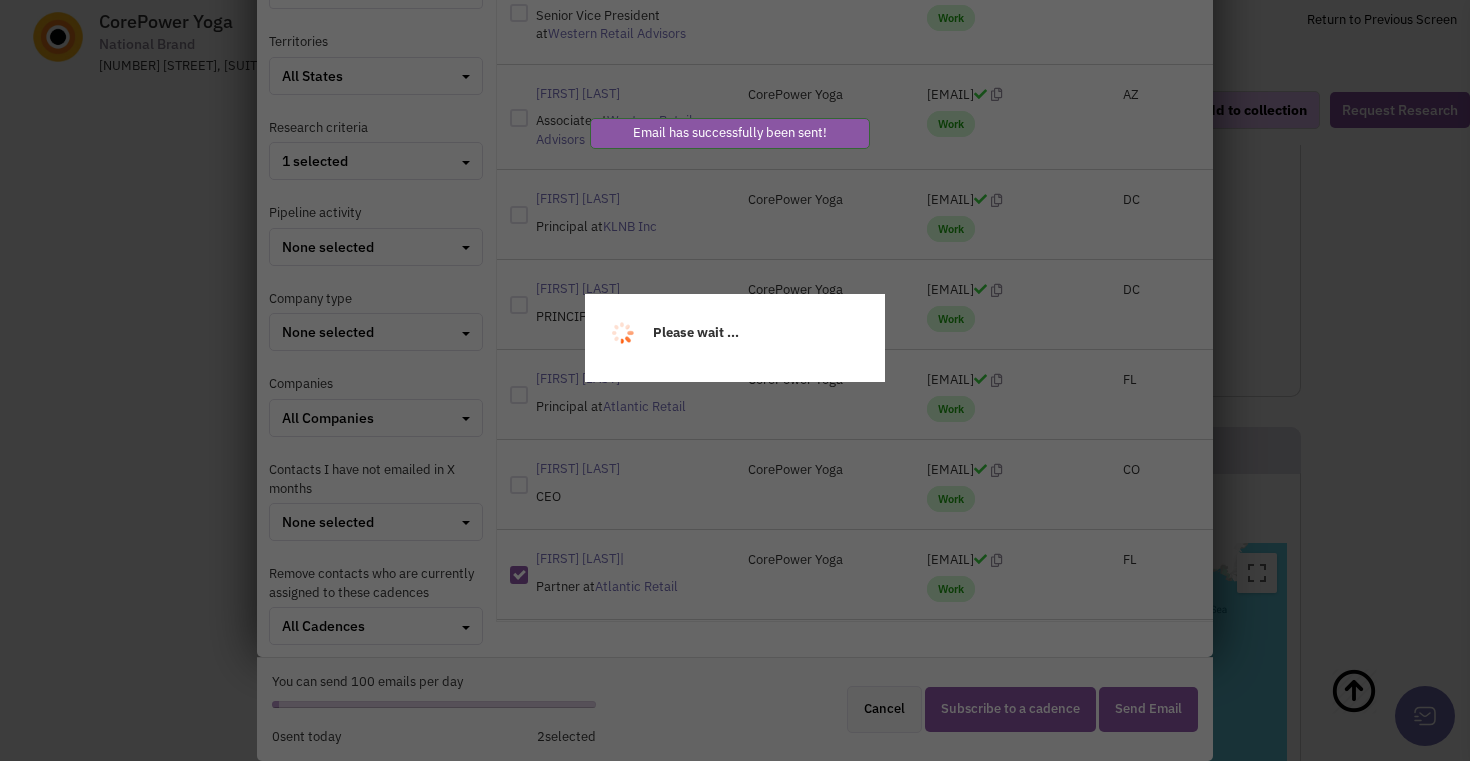 select 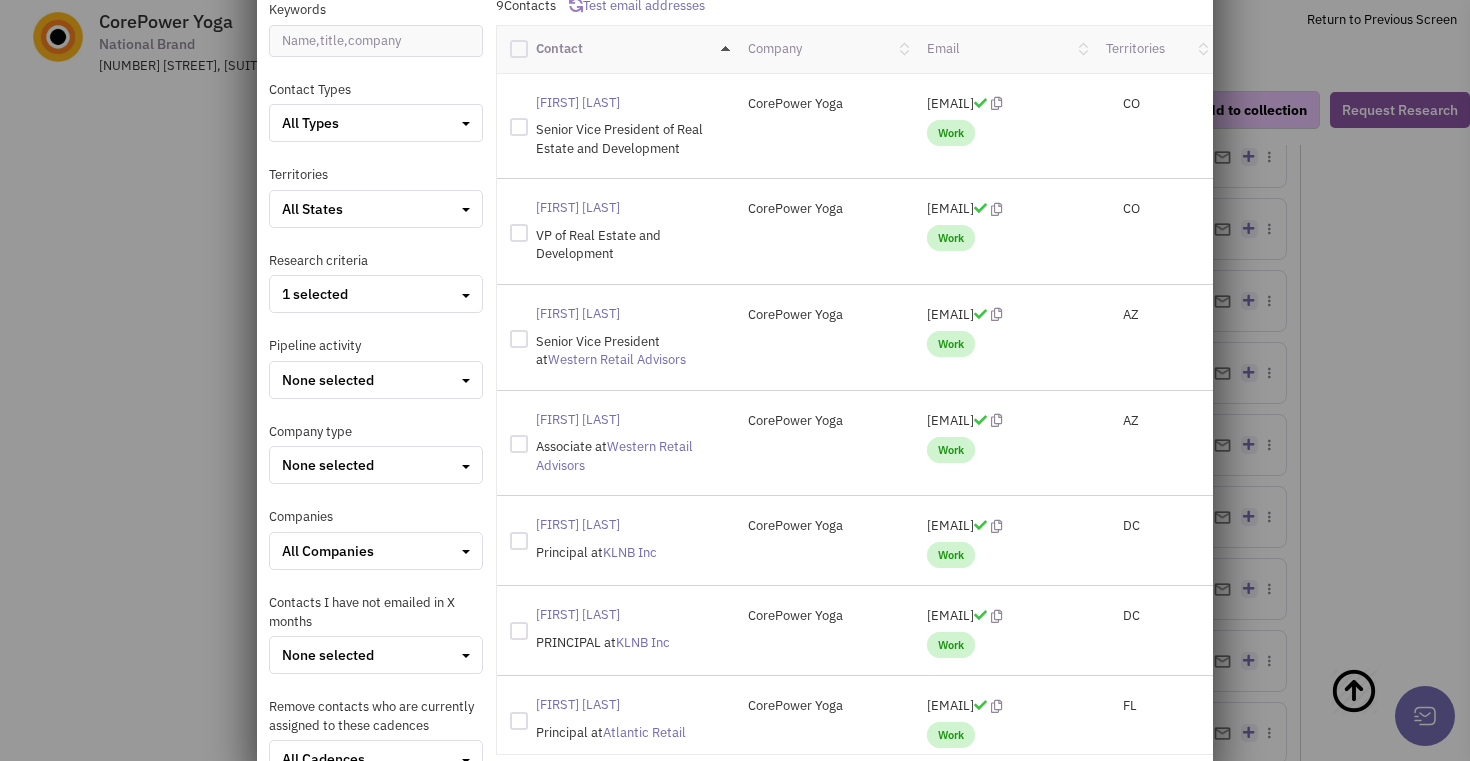 scroll, scrollTop: 0, scrollLeft: 0, axis: both 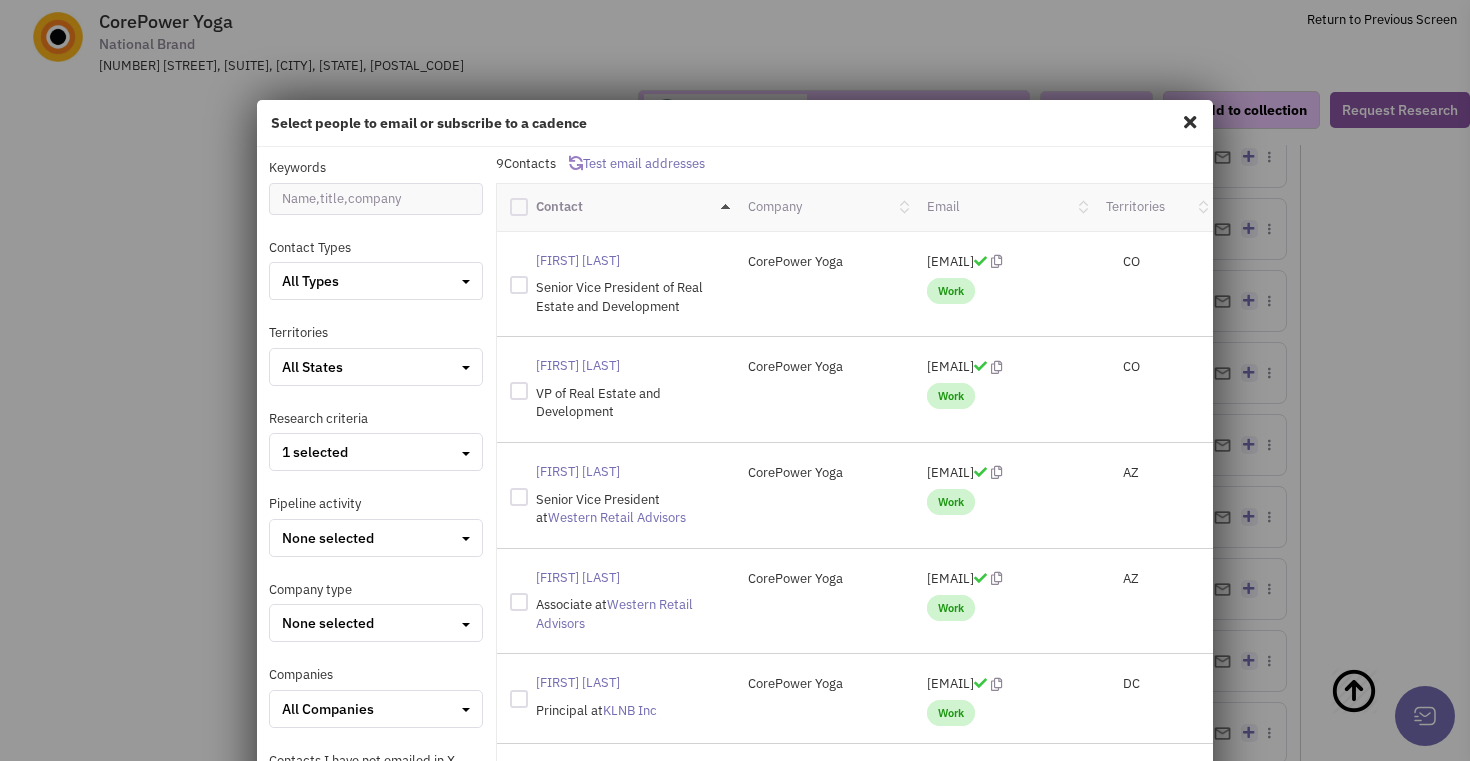 click at bounding box center [1190, 122] 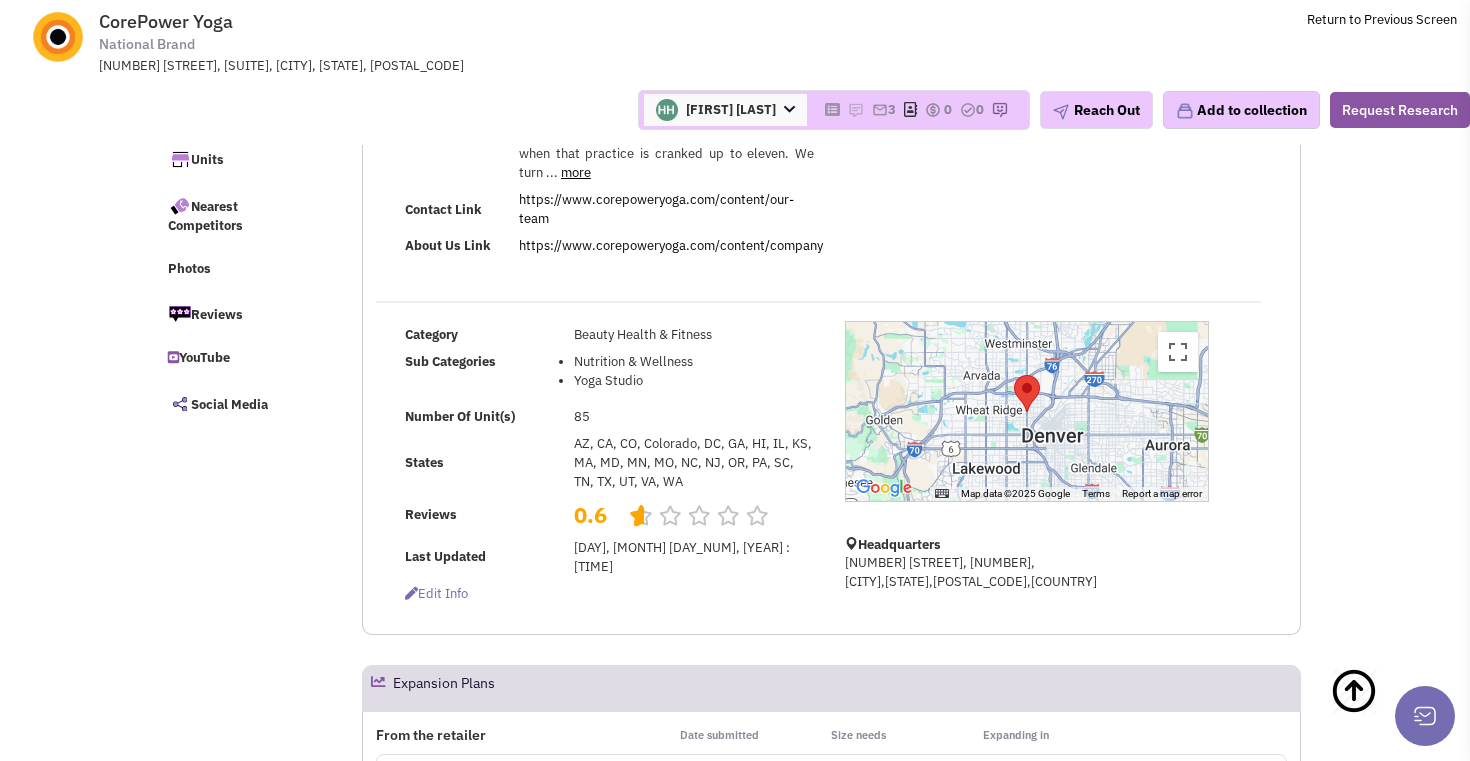 scroll, scrollTop: 0, scrollLeft: 0, axis: both 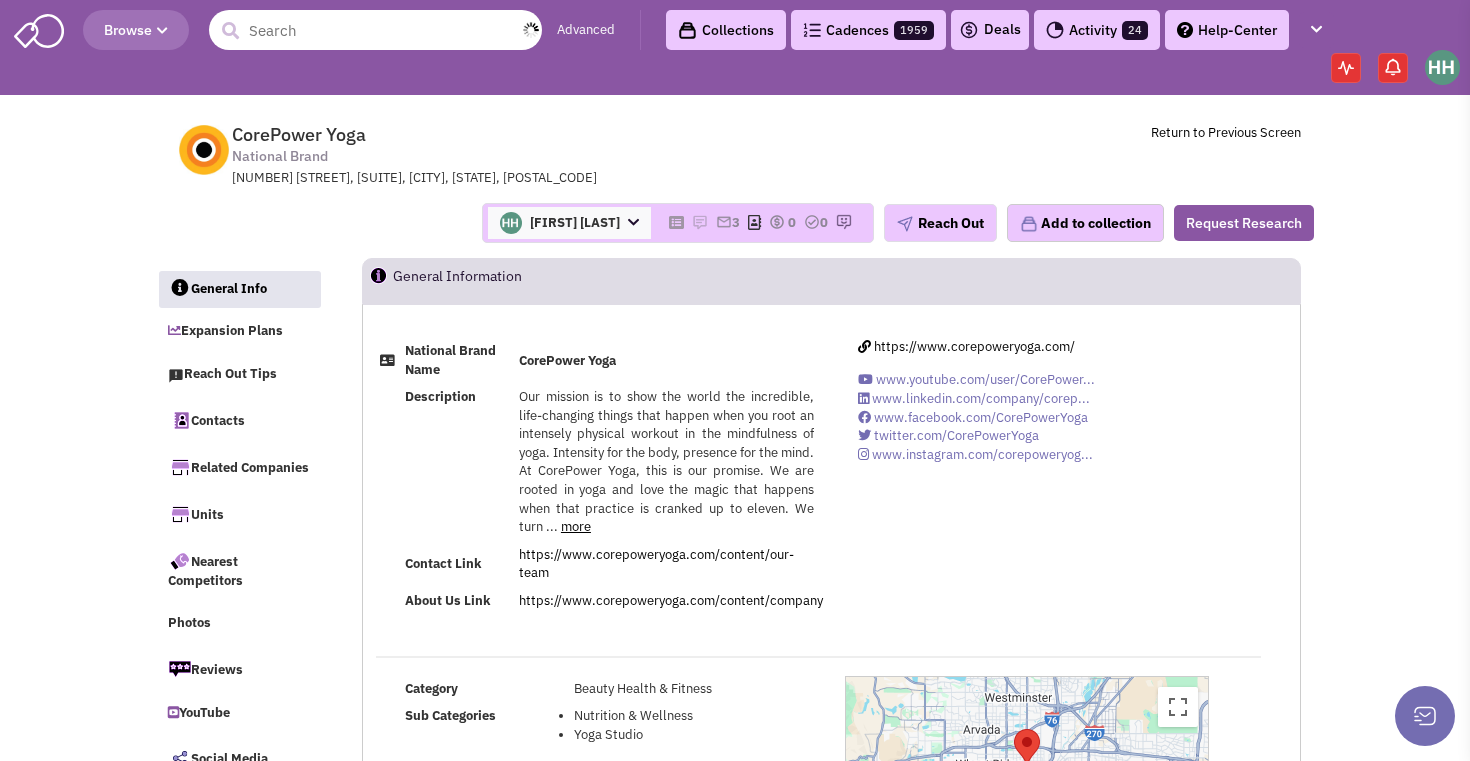 click at bounding box center (375, 30) 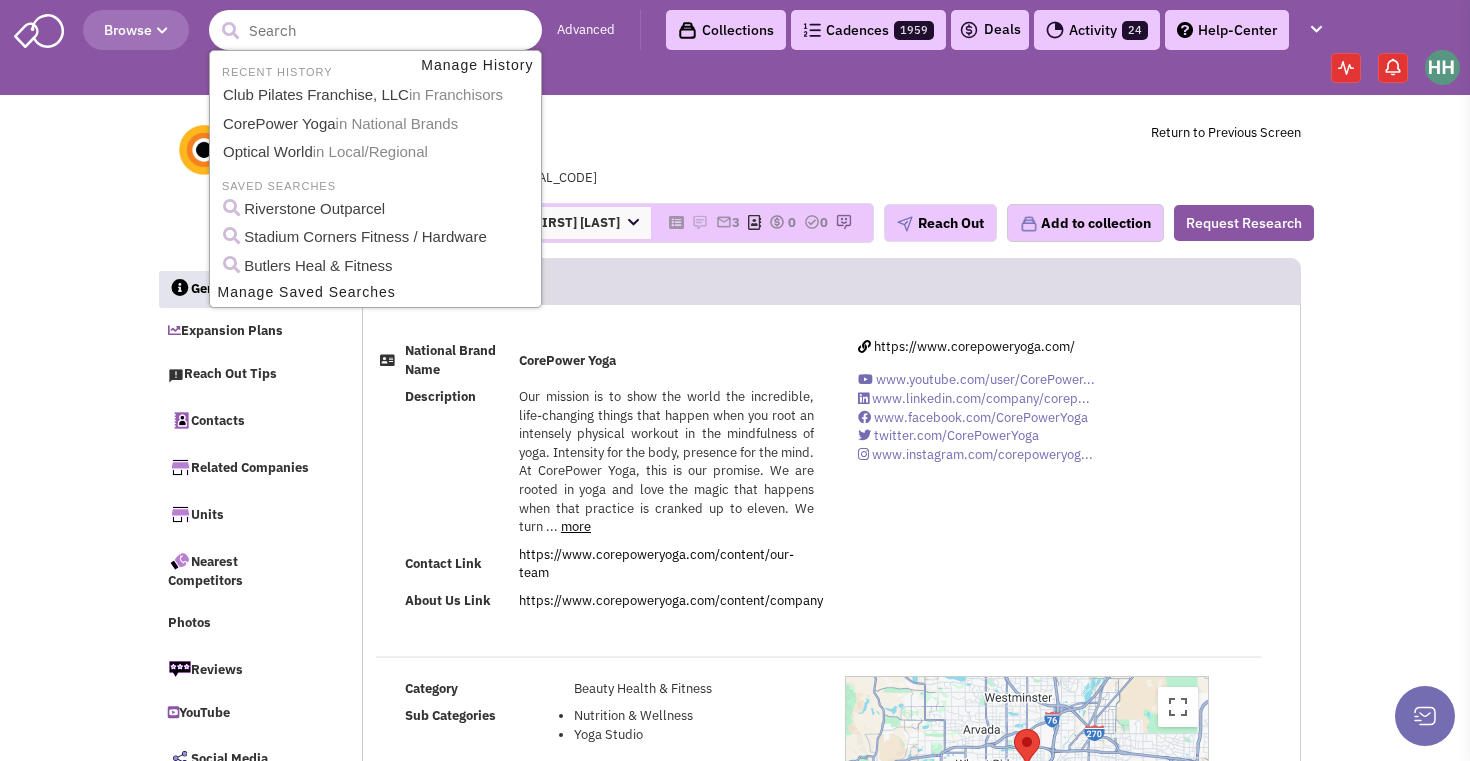 paste on "GOSH ENTERPRISES" 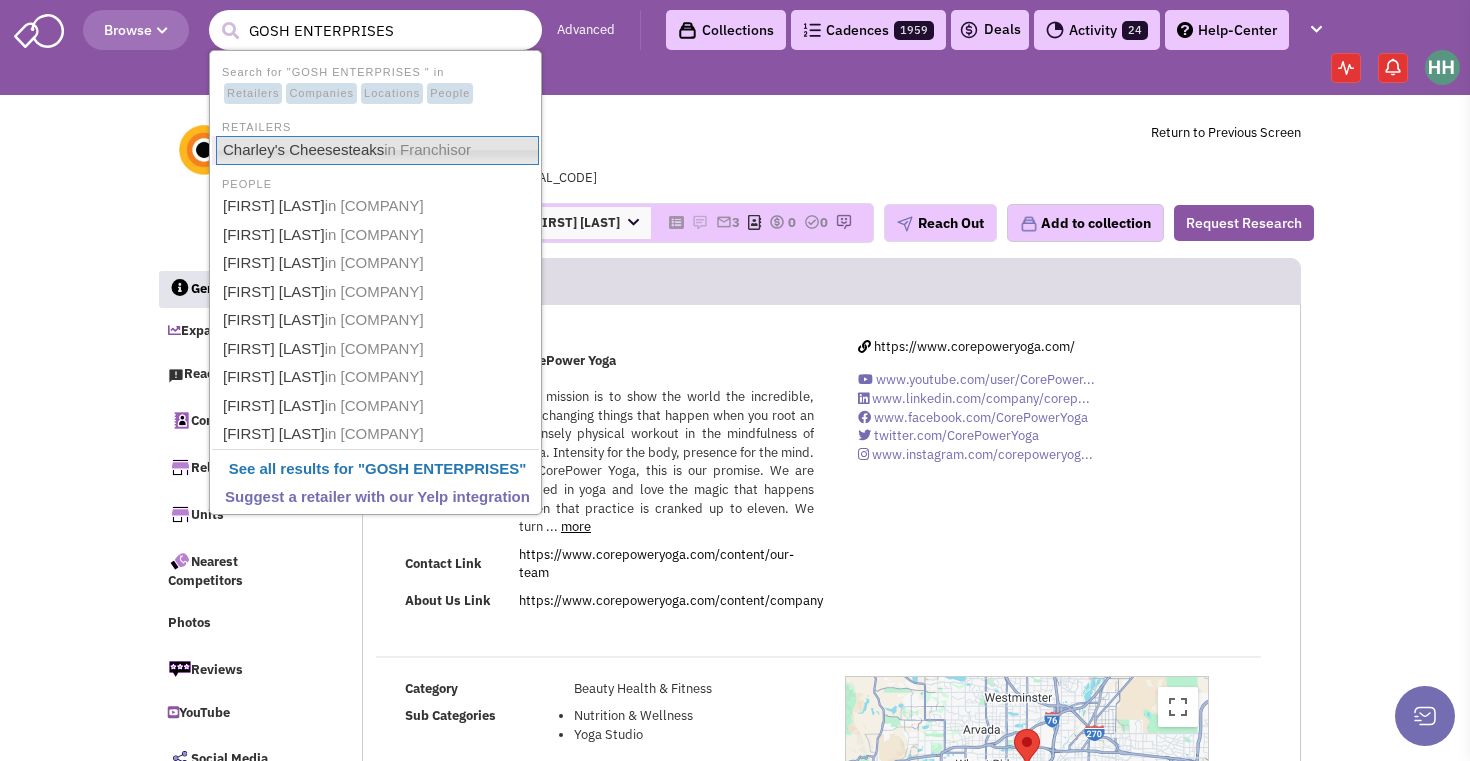 click on "Charley's Cheesesteaks  in Franchisor" at bounding box center (377, 150) 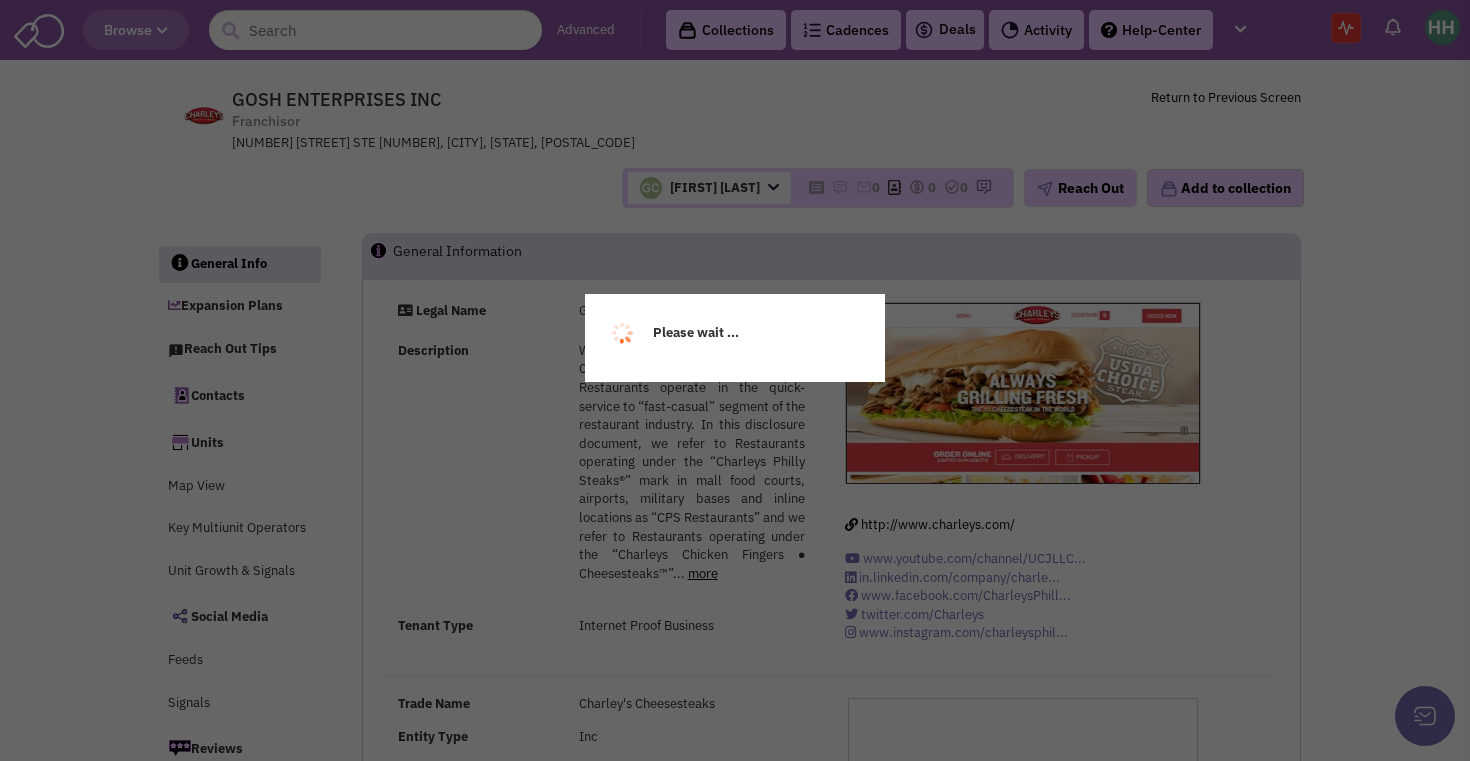 scroll, scrollTop: 0, scrollLeft: 0, axis: both 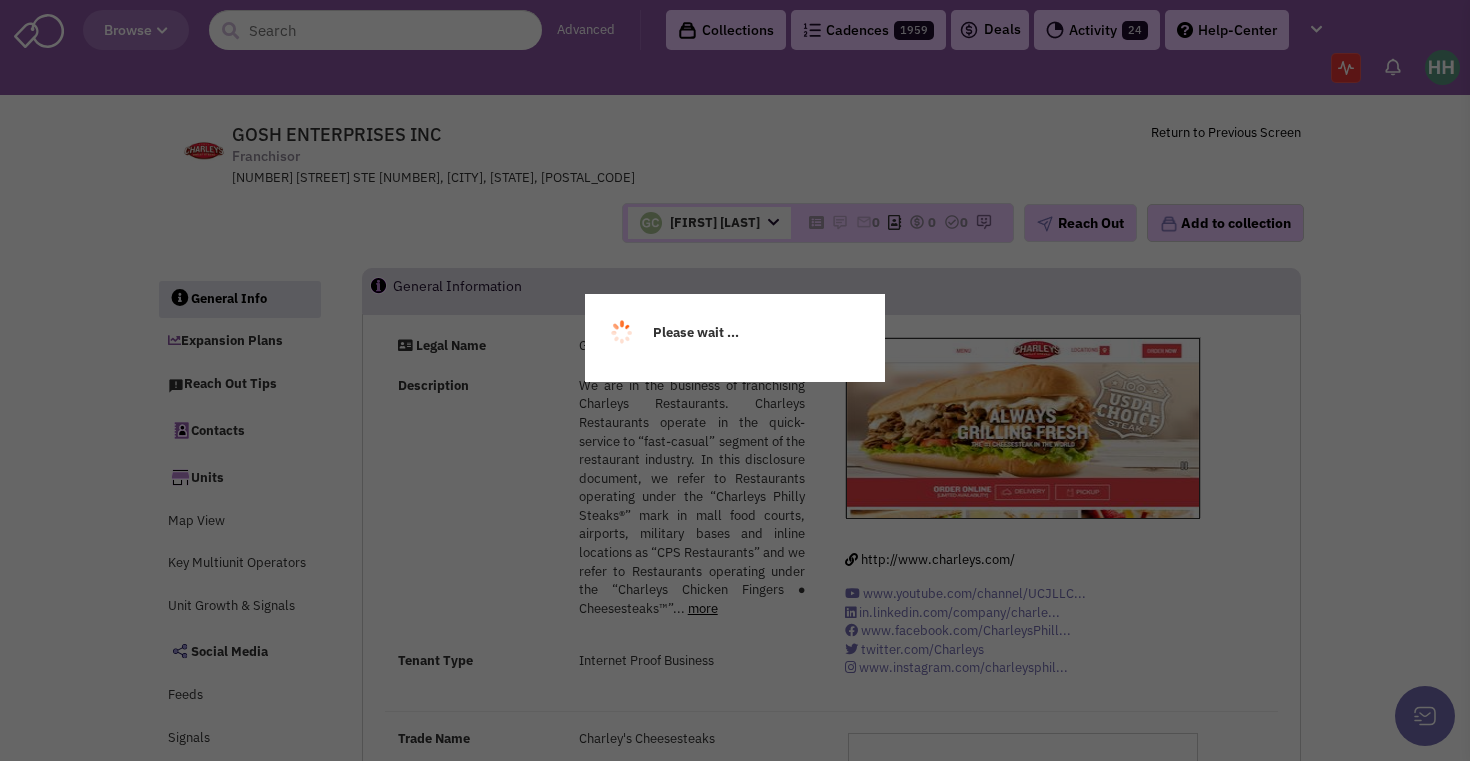 select 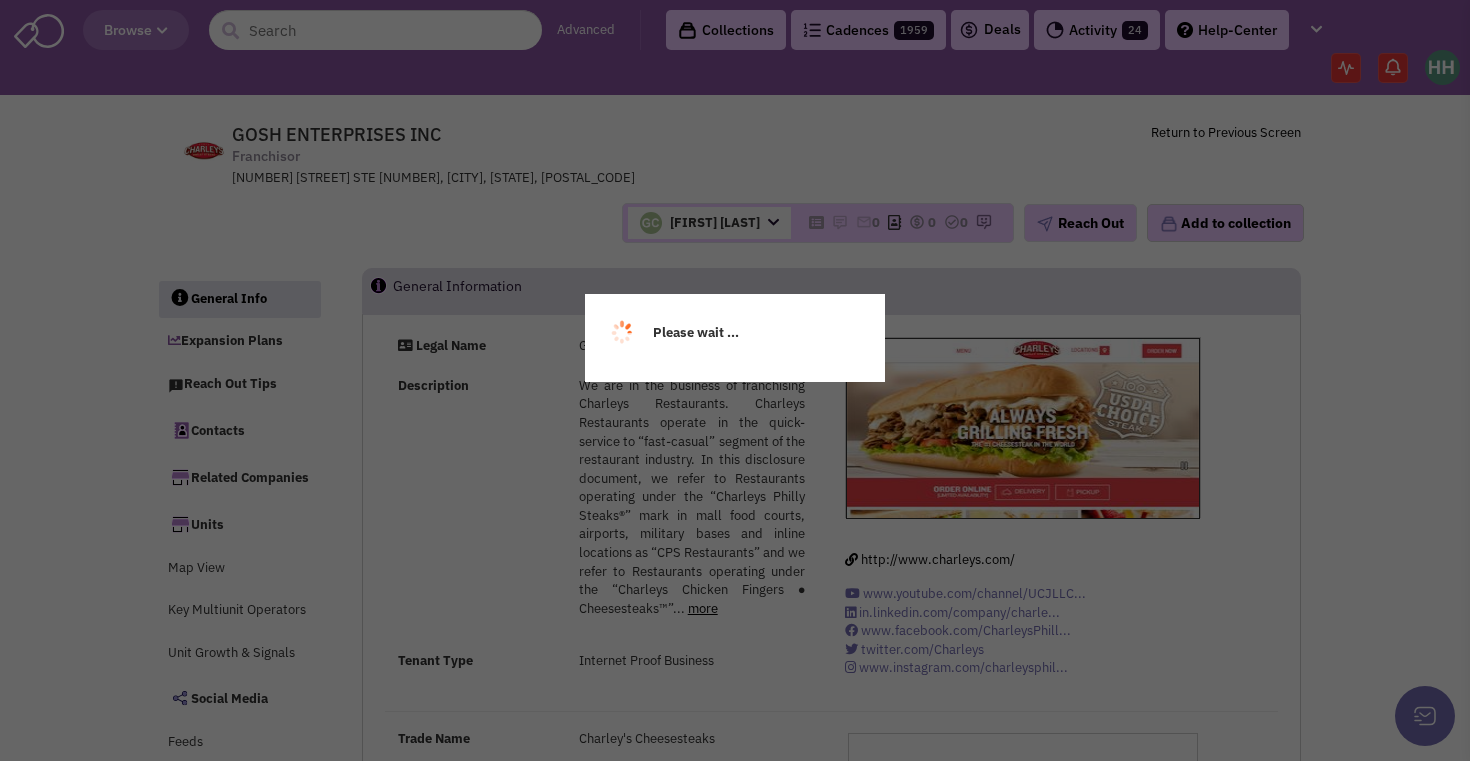 select 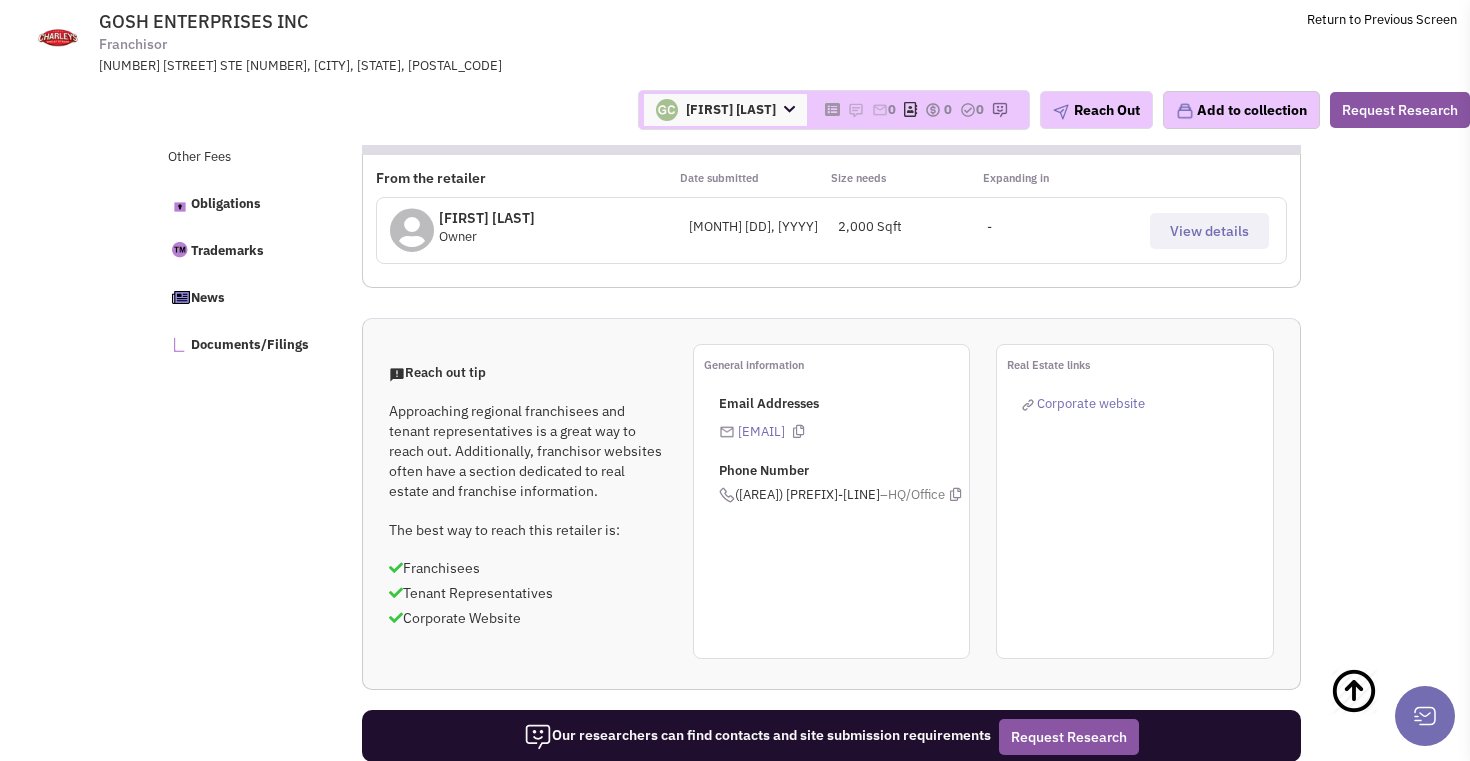 scroll, scrollTop: 1073, scrollLeft: 0, axis: vertical 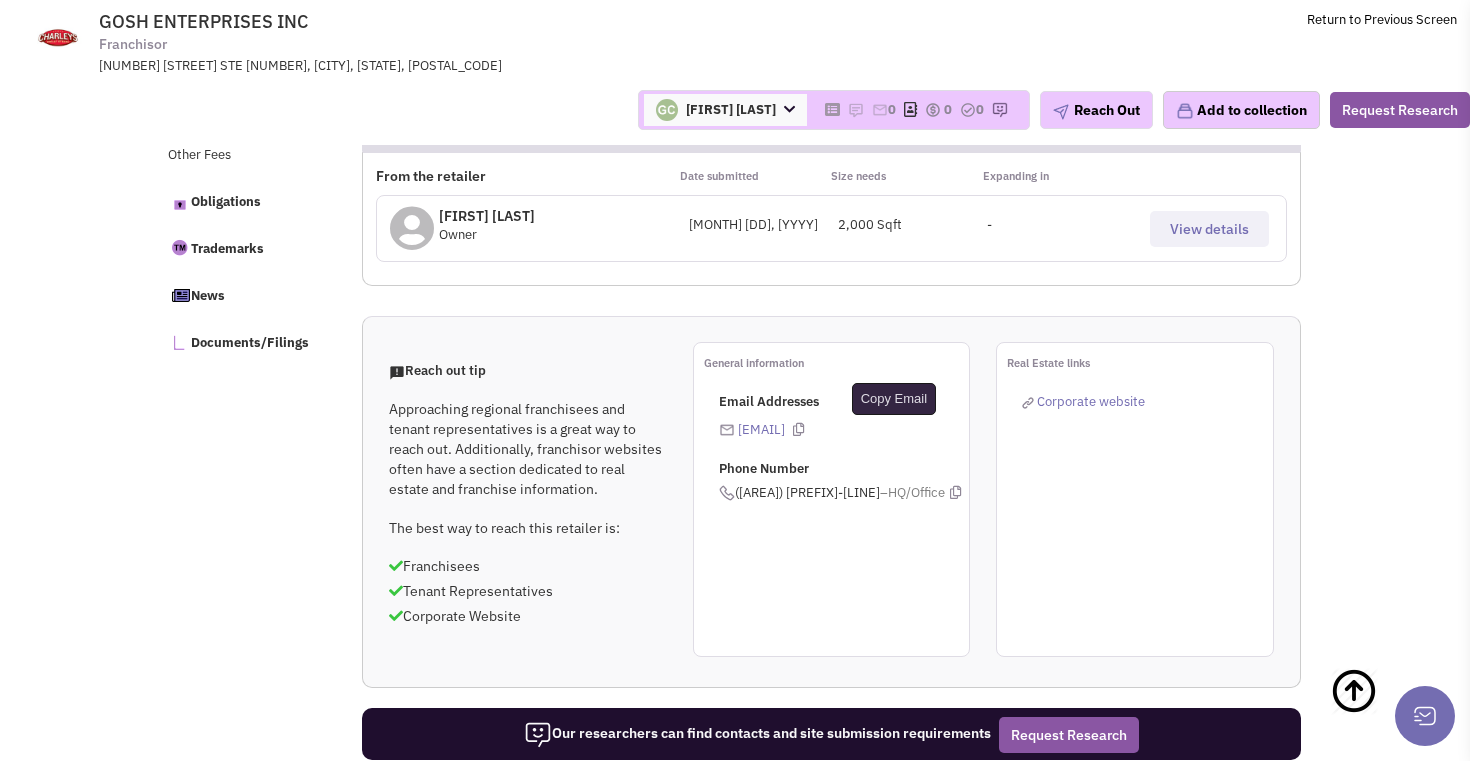 click at bounding box center [798, 429] 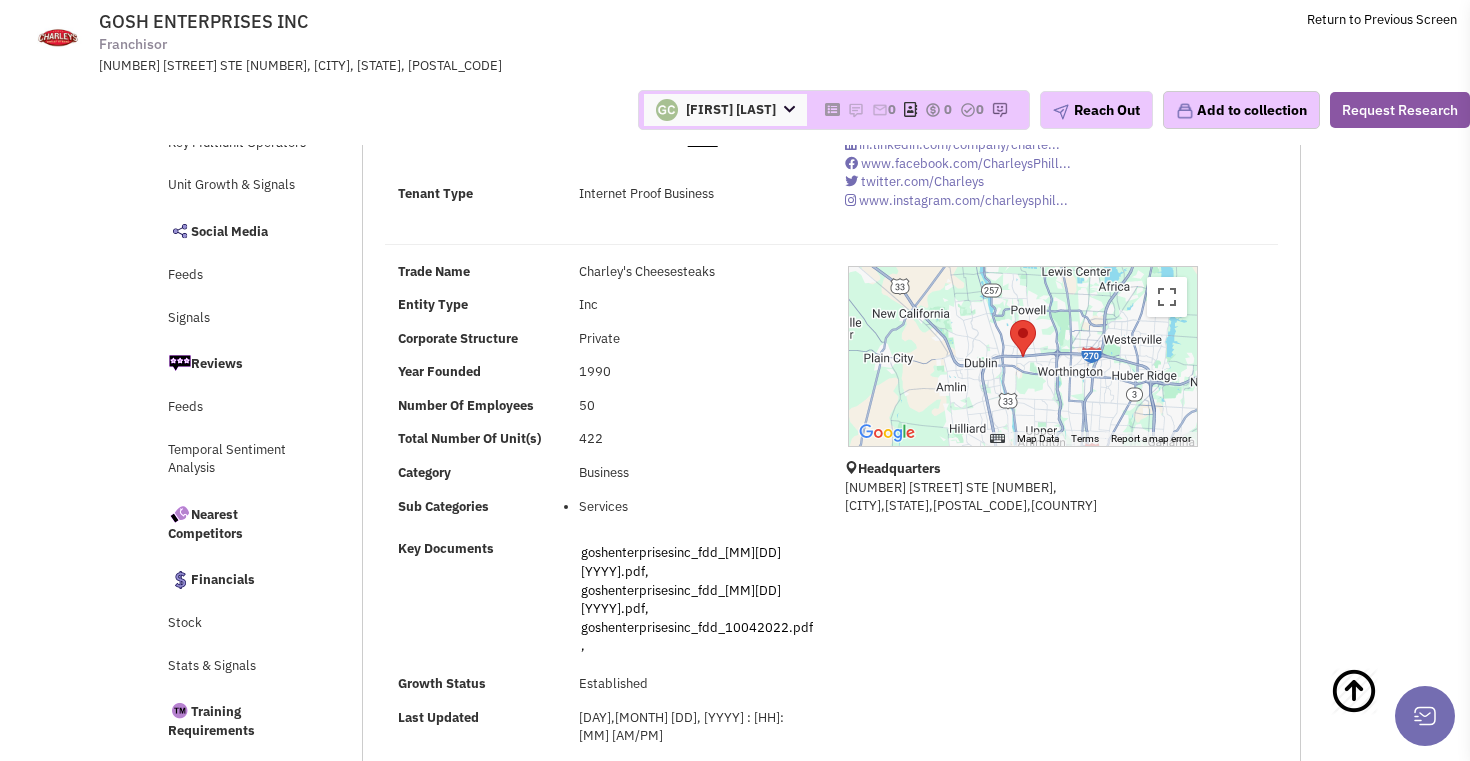 scroll, scrollTop: 0, scrollLeft: 0, axis: both 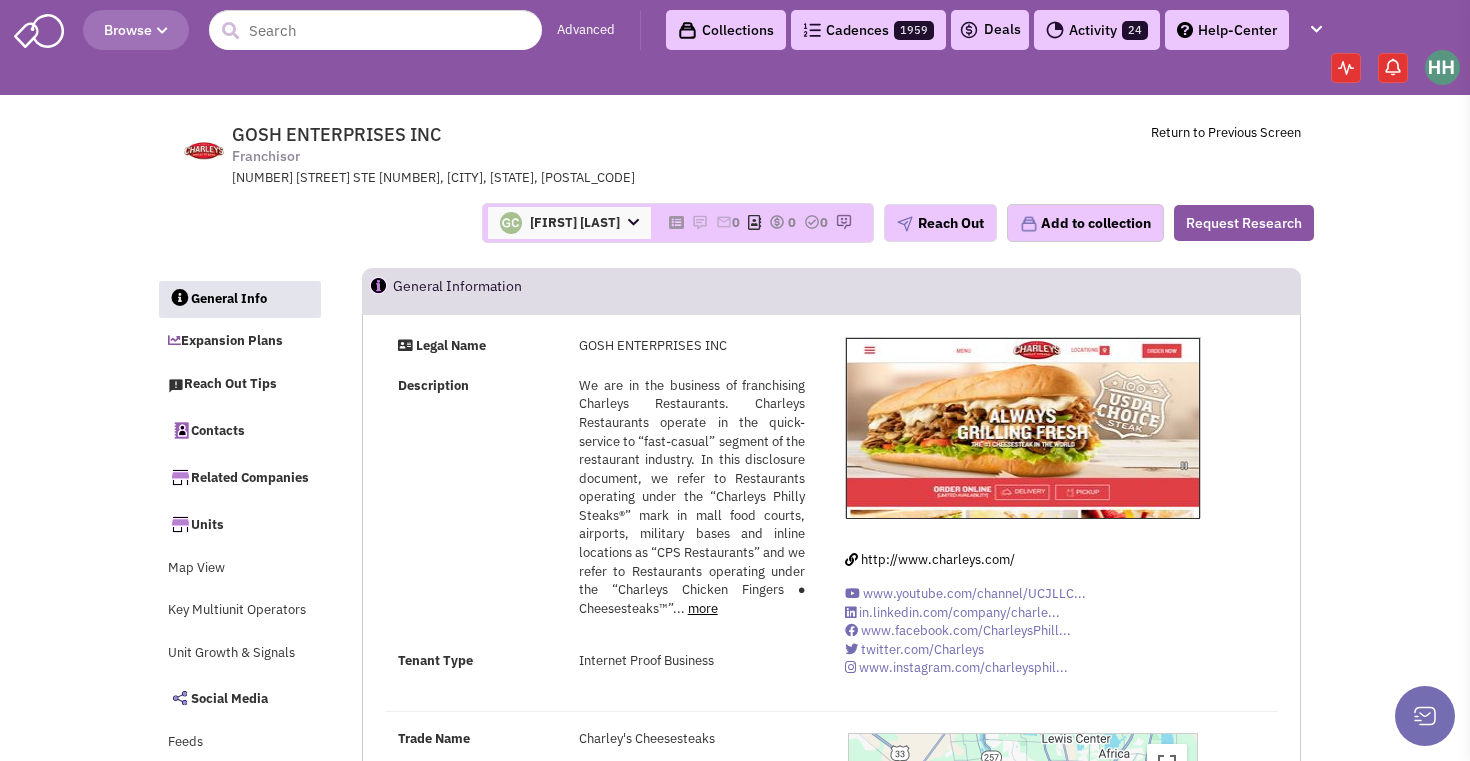 click on "Cadences  1959" at bounding box center [868, 30] 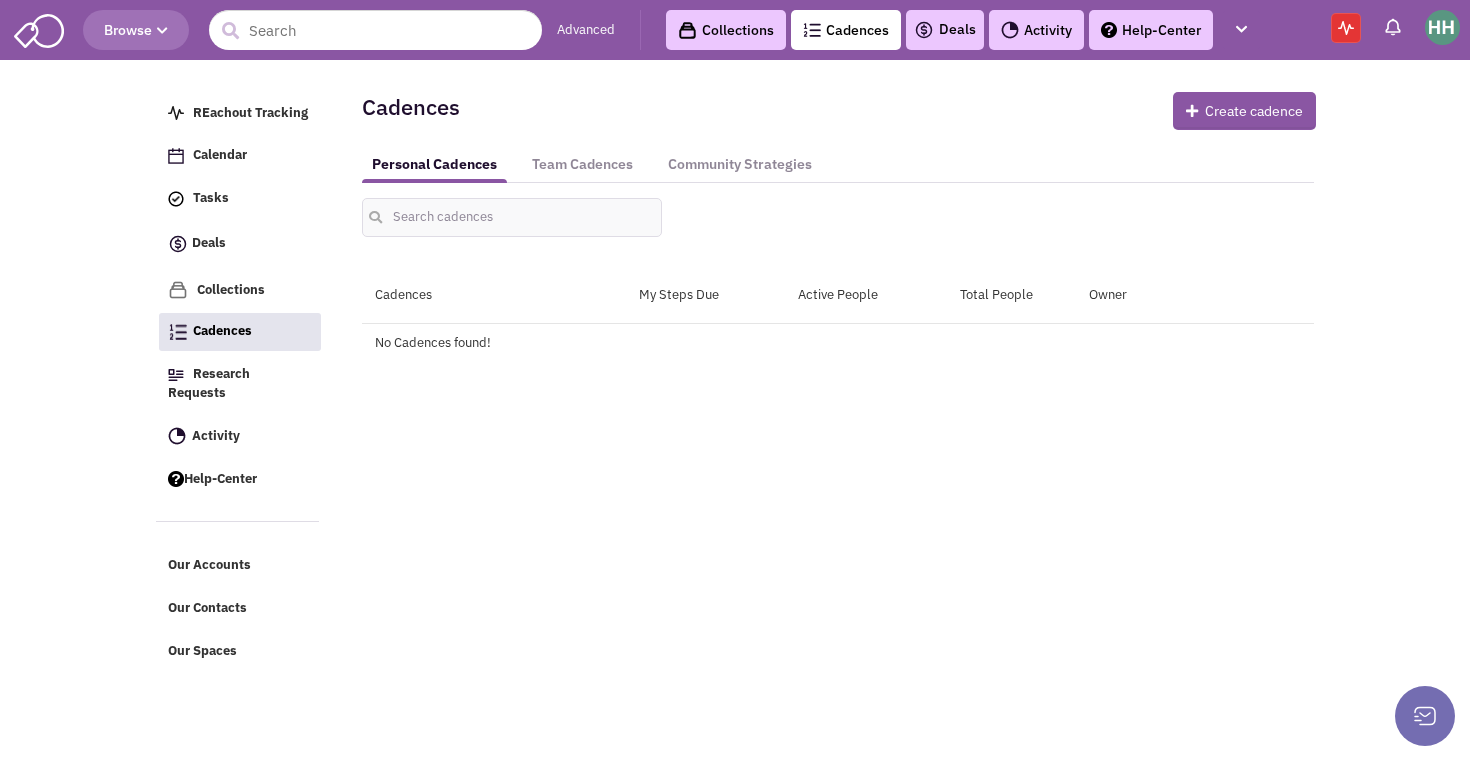 scroll, scrollTop: 0, scrollLeft: 0, axis: both 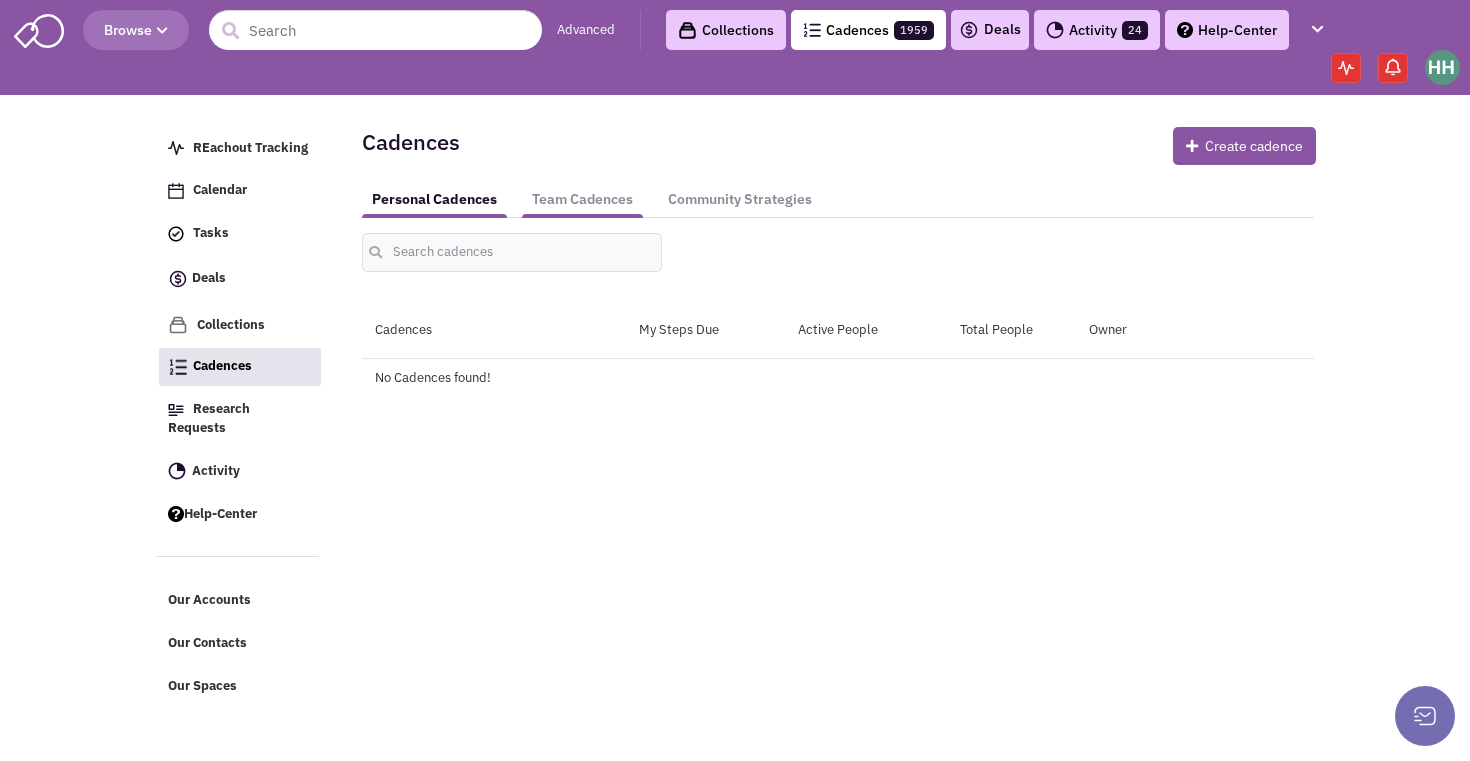 click on "Team Cadences" at bounding box center [582, 199] 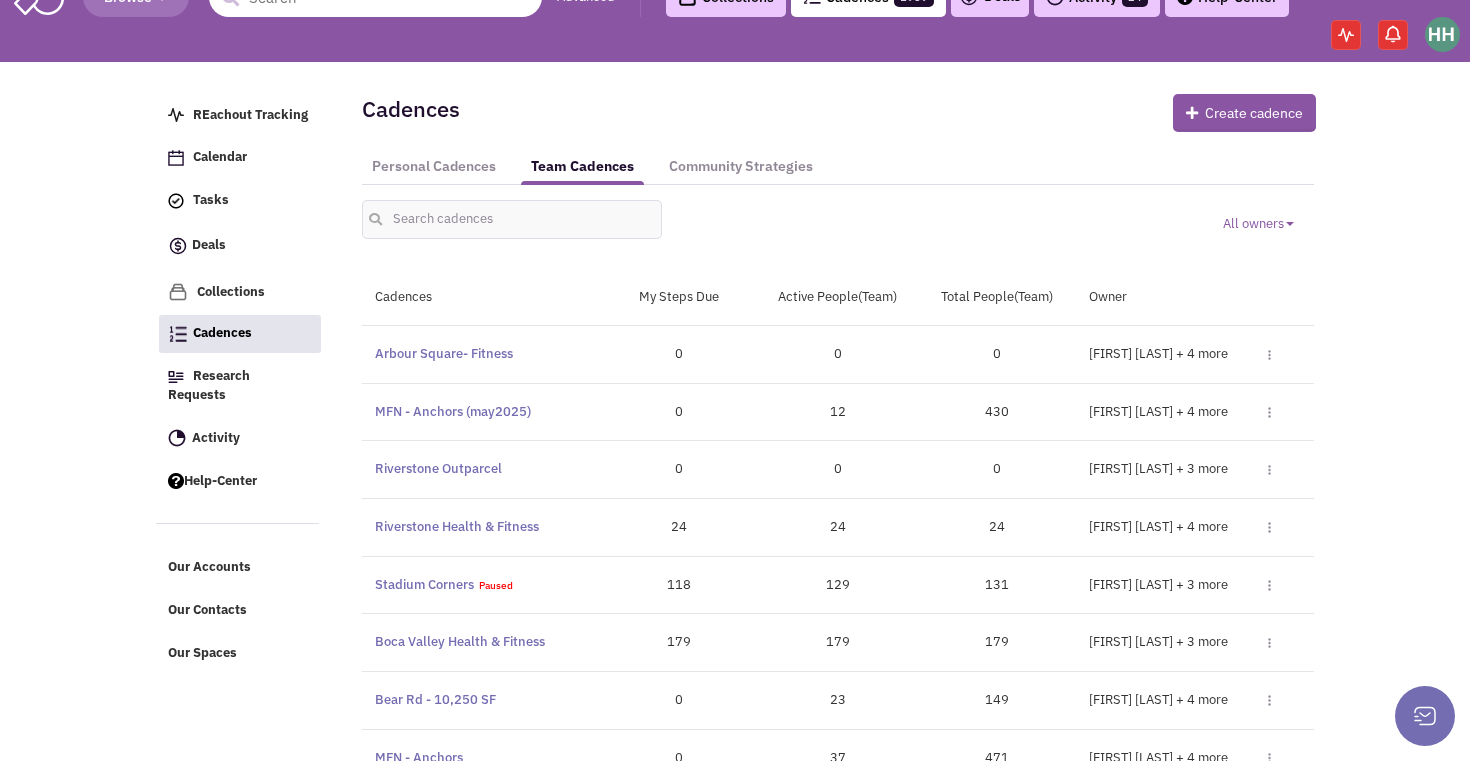 scroll, scrollTop: 0, scrollLeft: 0, axis: both 